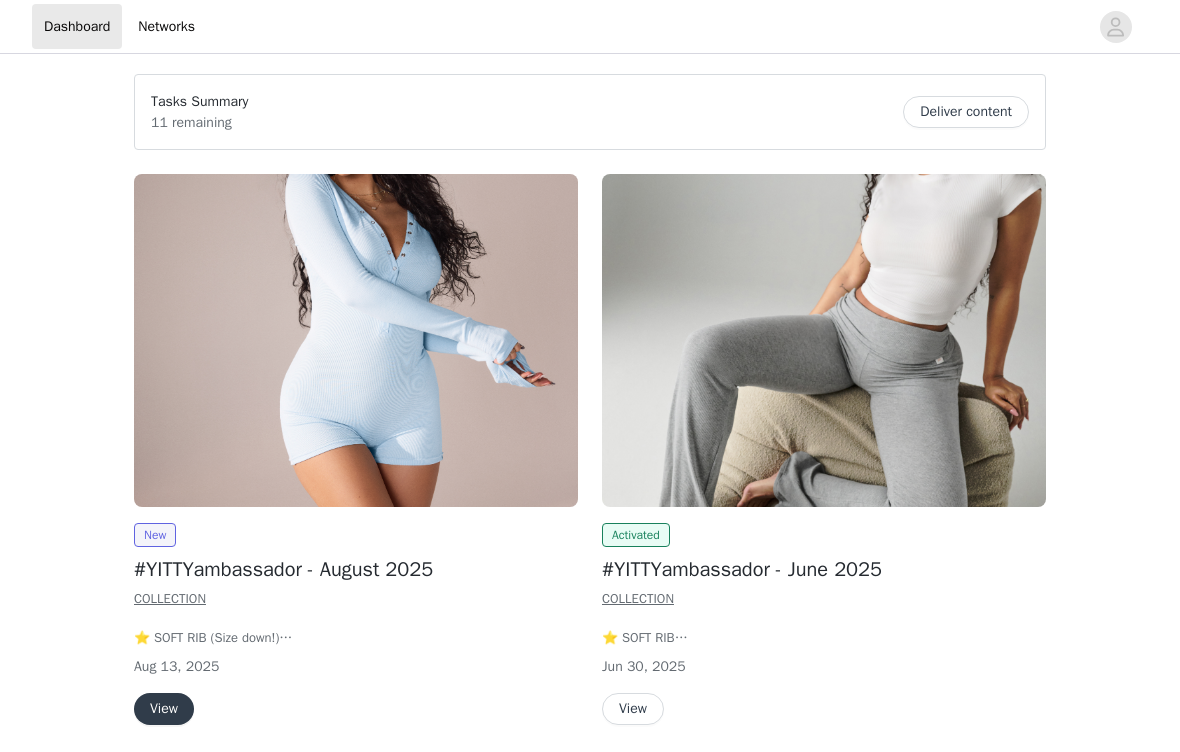 scroll, scrollTop: 0, scrollLeft: 0, axis: both 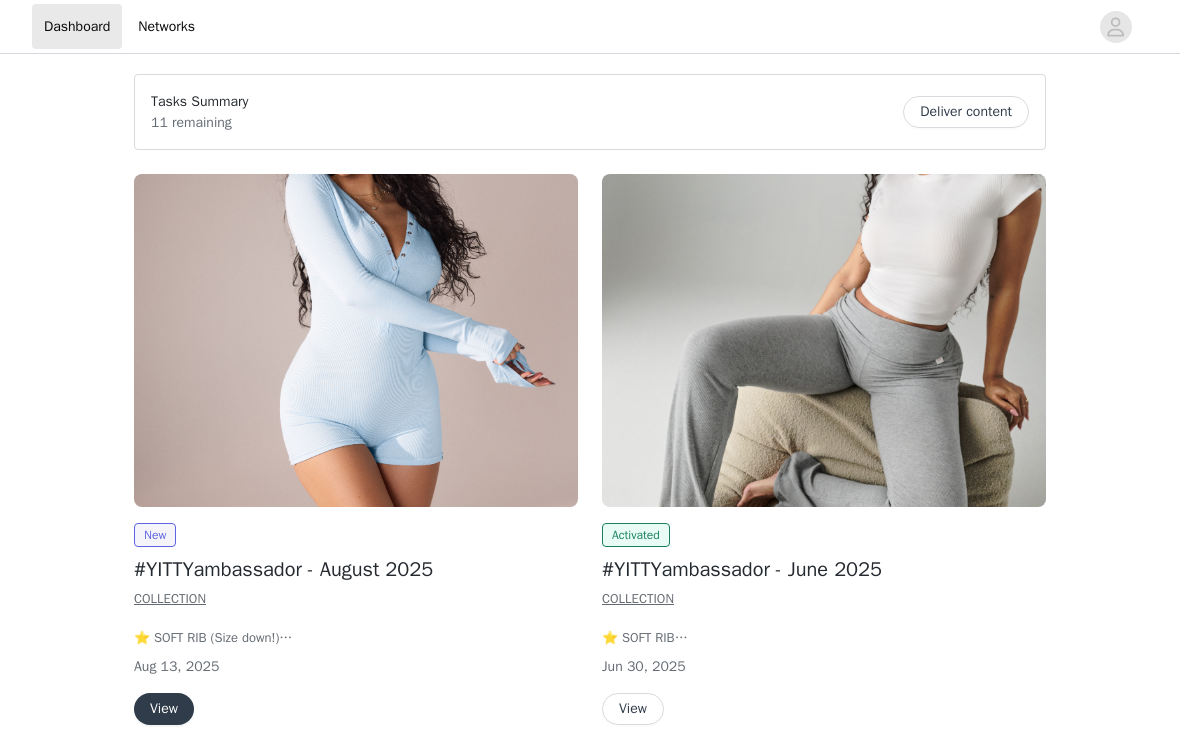 click at bounding box center (356, 340) 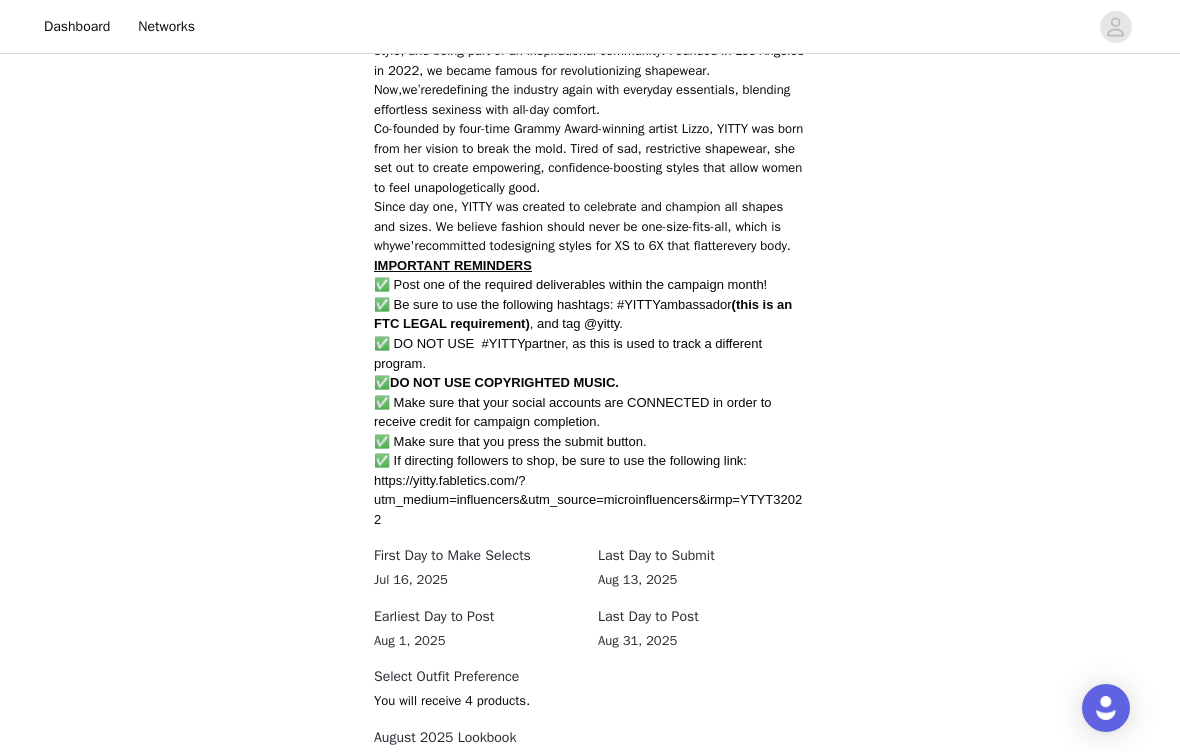 scroll, scrollTop: 1234, scrollLeft: 0, axis: vertical 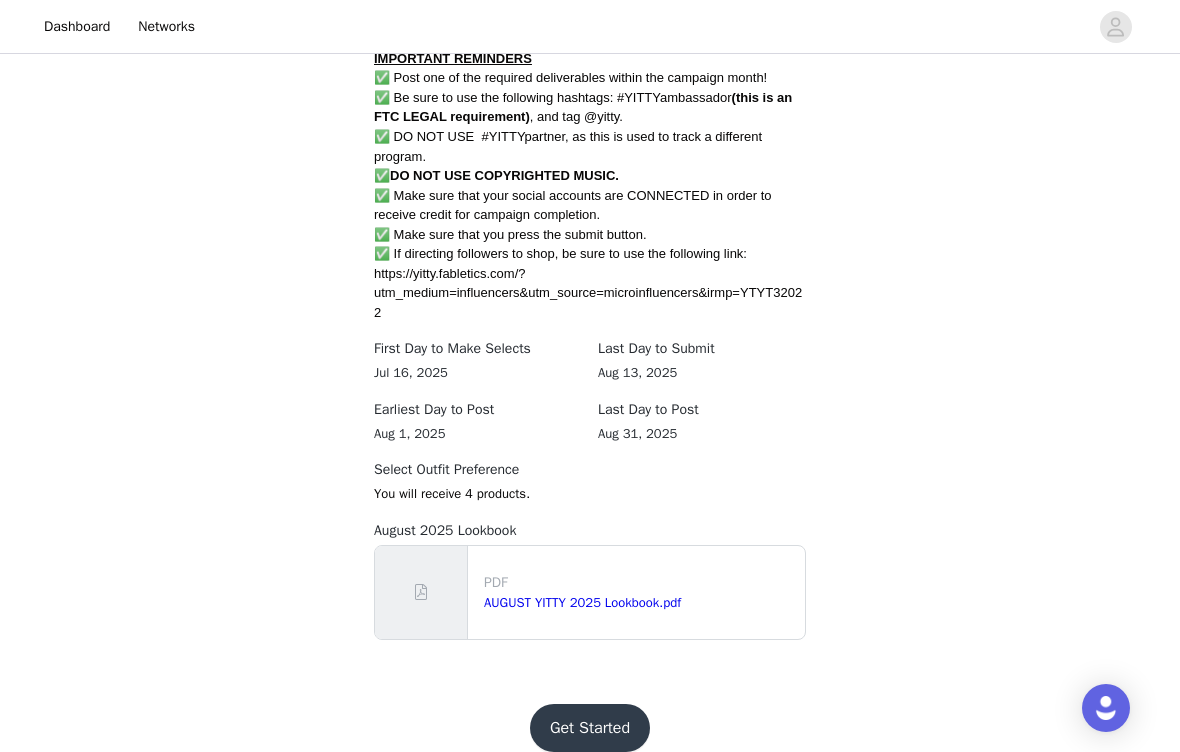 click on "Get Started" at bounding box center (590, 728) 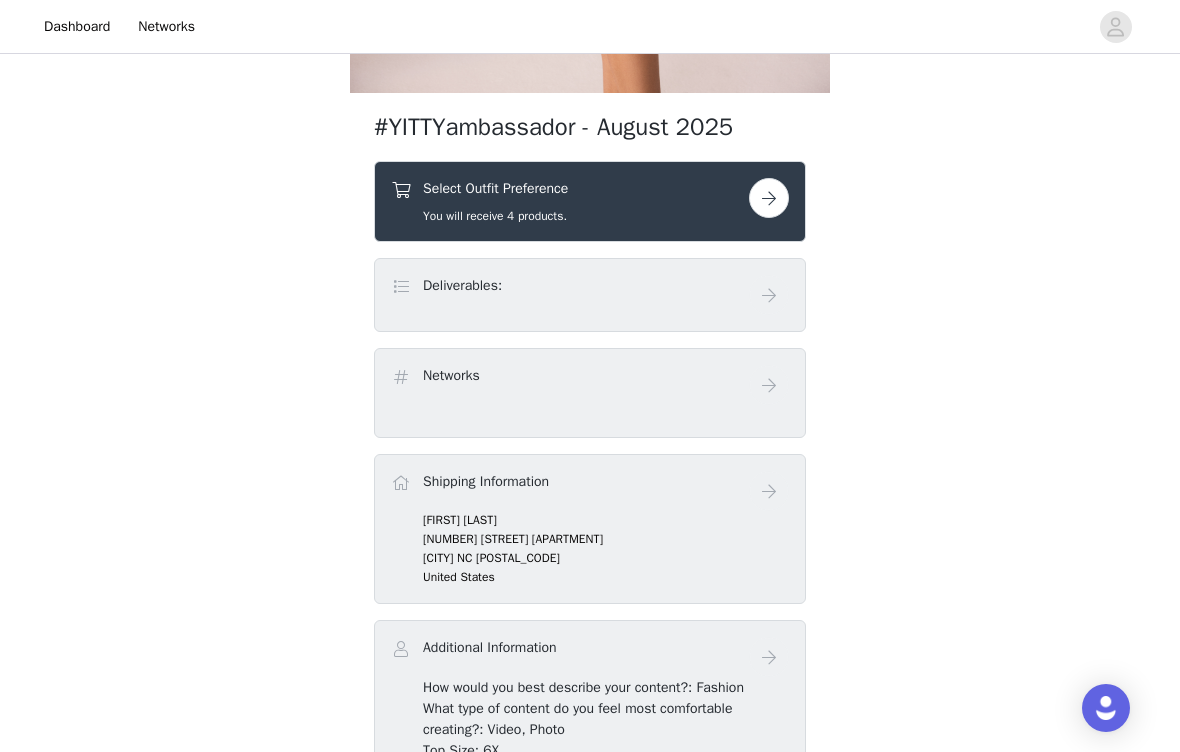 scroll, scrollTop: 687, scrollLeft: 0, axis: vertical 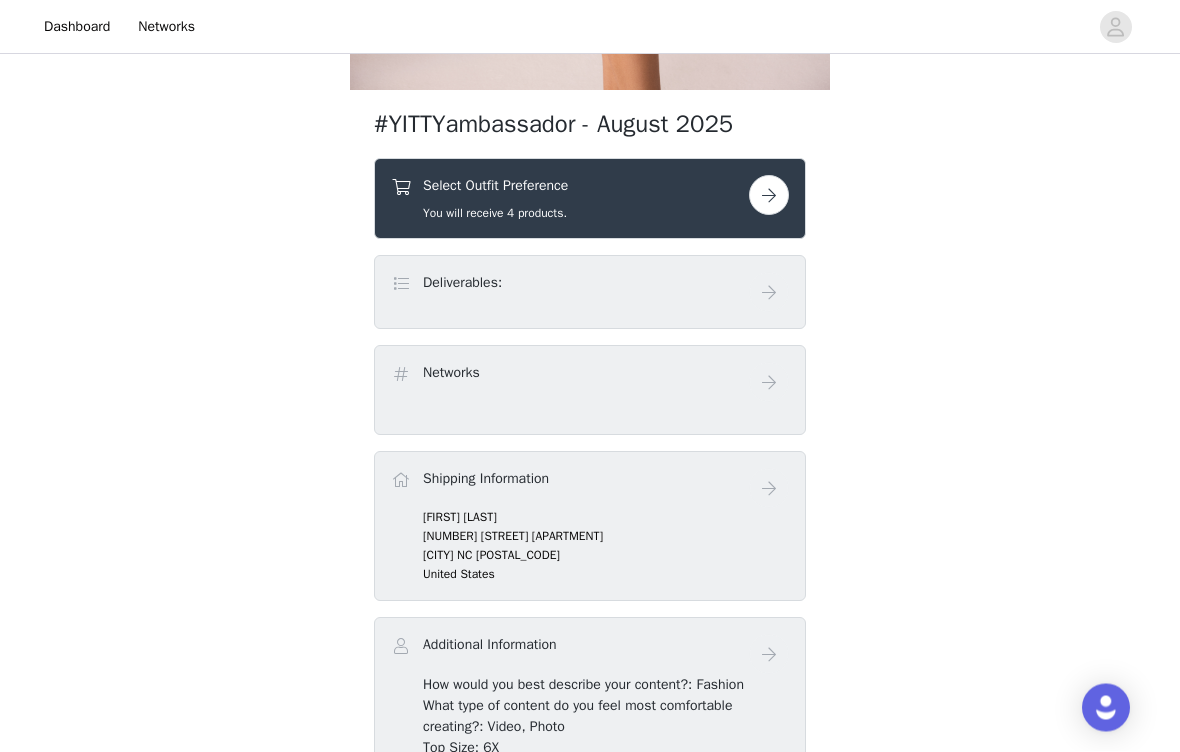 click at bounding box center [769, 196] 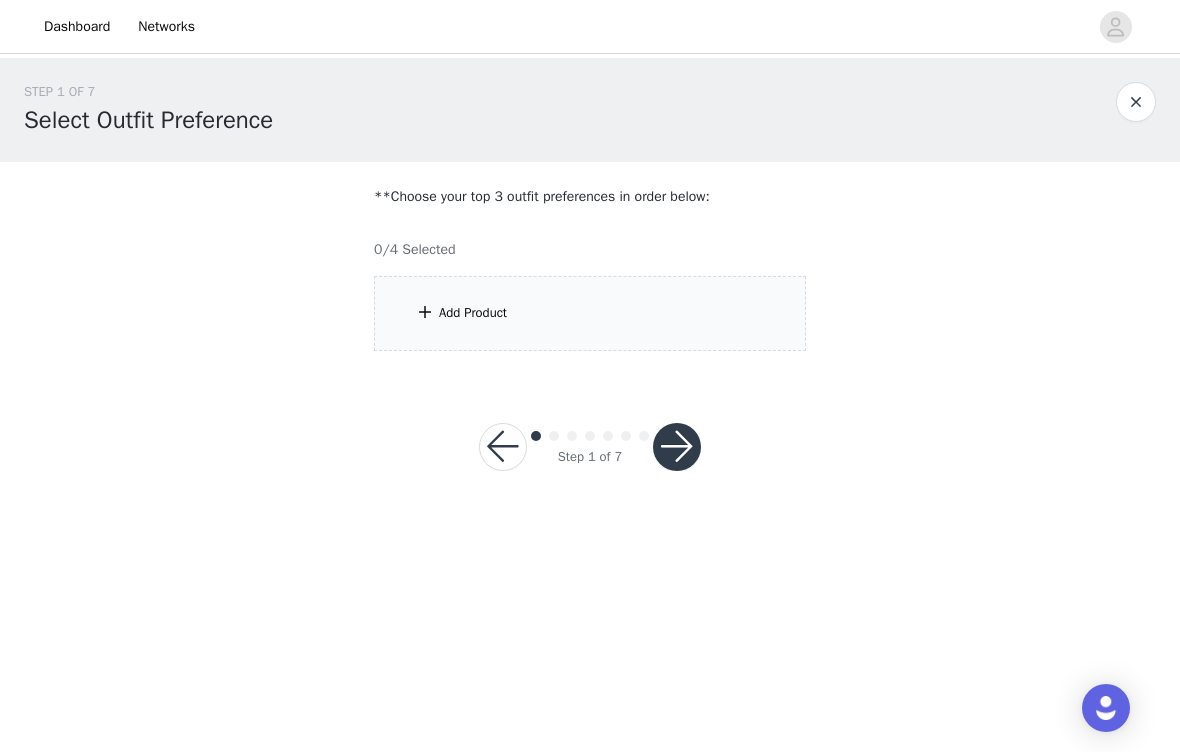click on "Add Product" at bounding box center [590, 313] 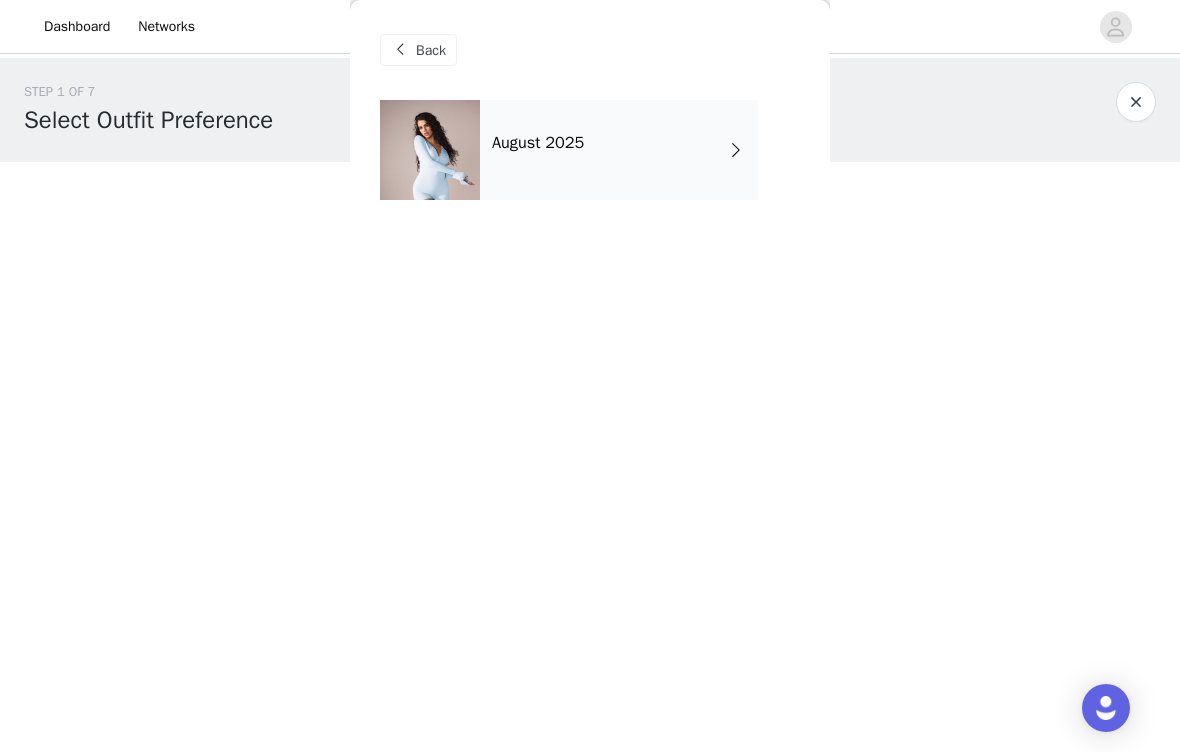 click at bounding box center [736, 150] 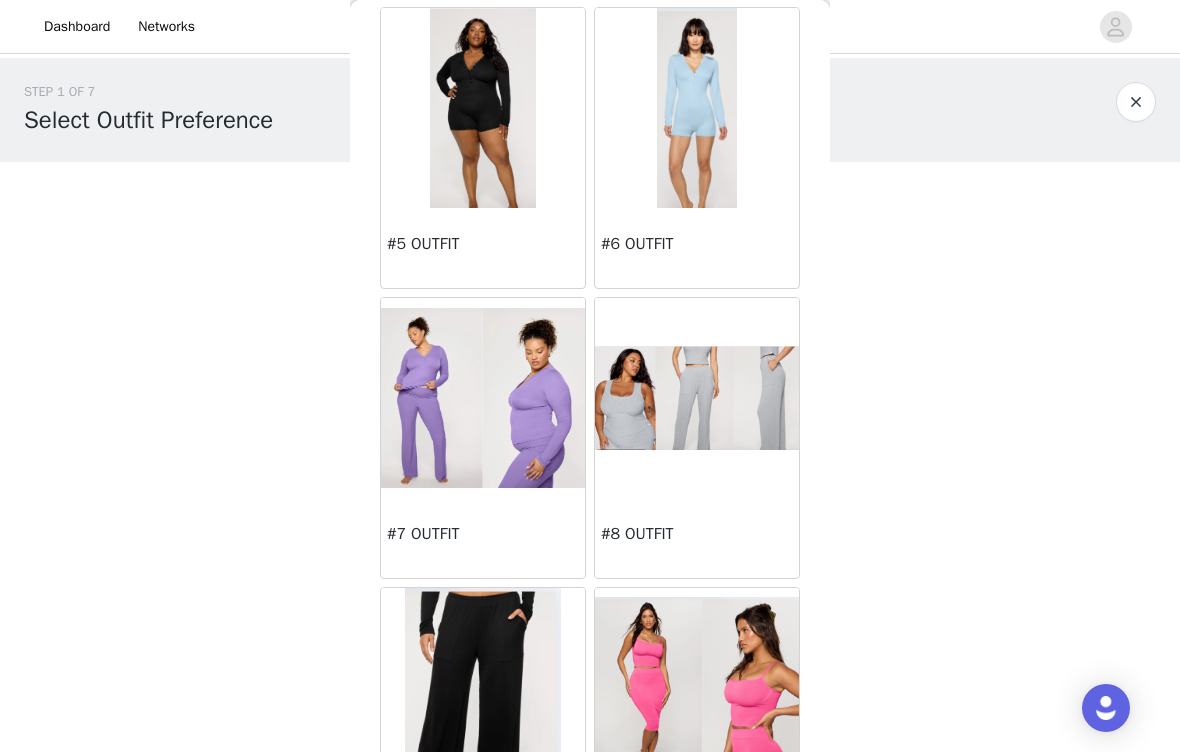 scroll, scrollTop: 679, scrollLeft: 0, axis: vertical 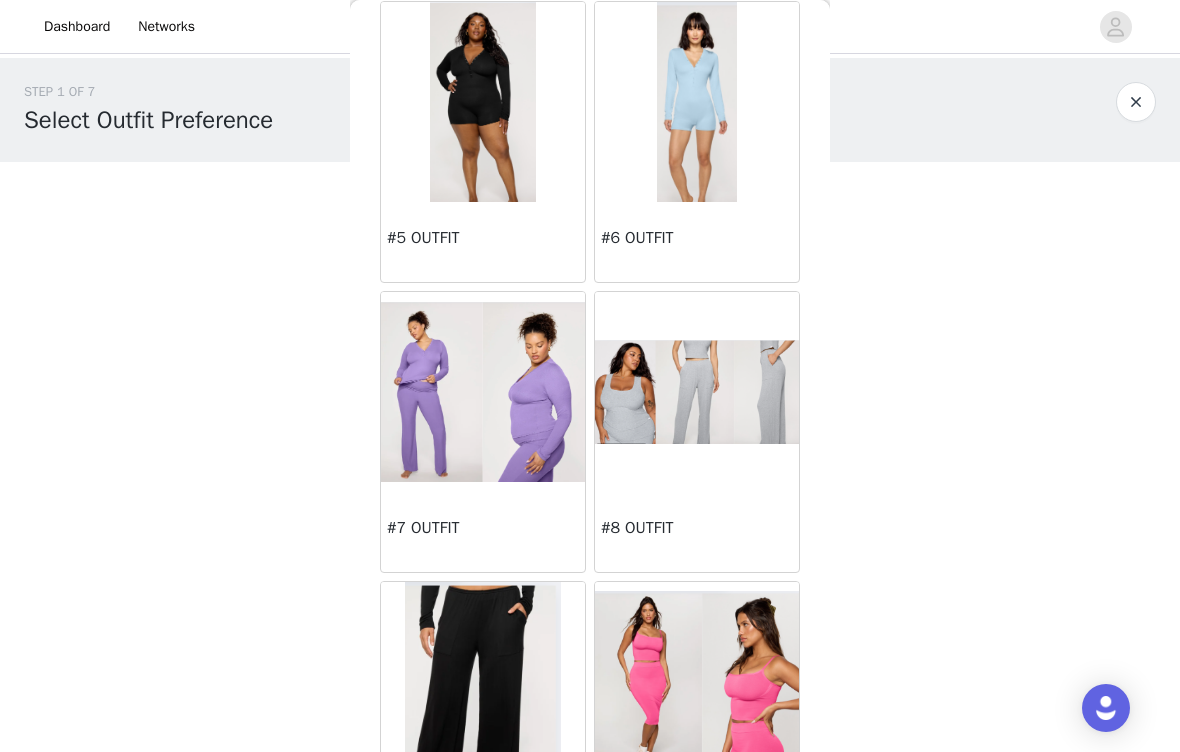 click at bounding box center (697, 392) 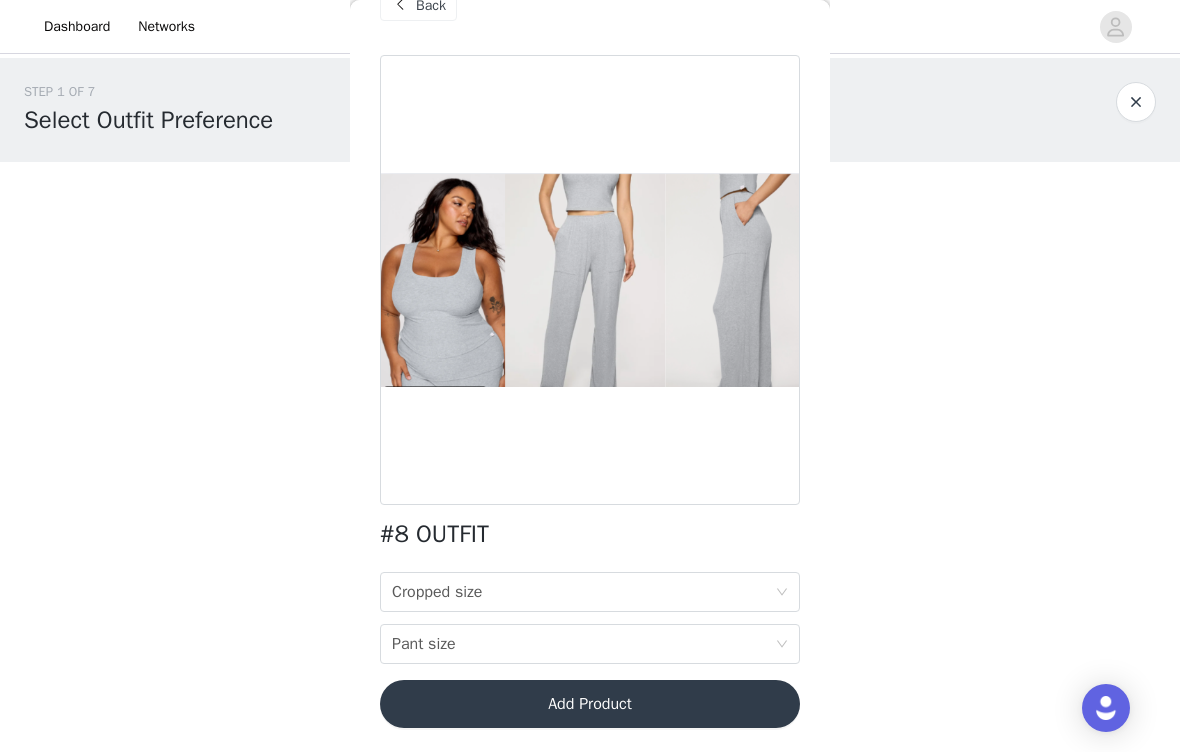 scroll, scrollTop: 45, scrollLeft: 0, axis: vertical 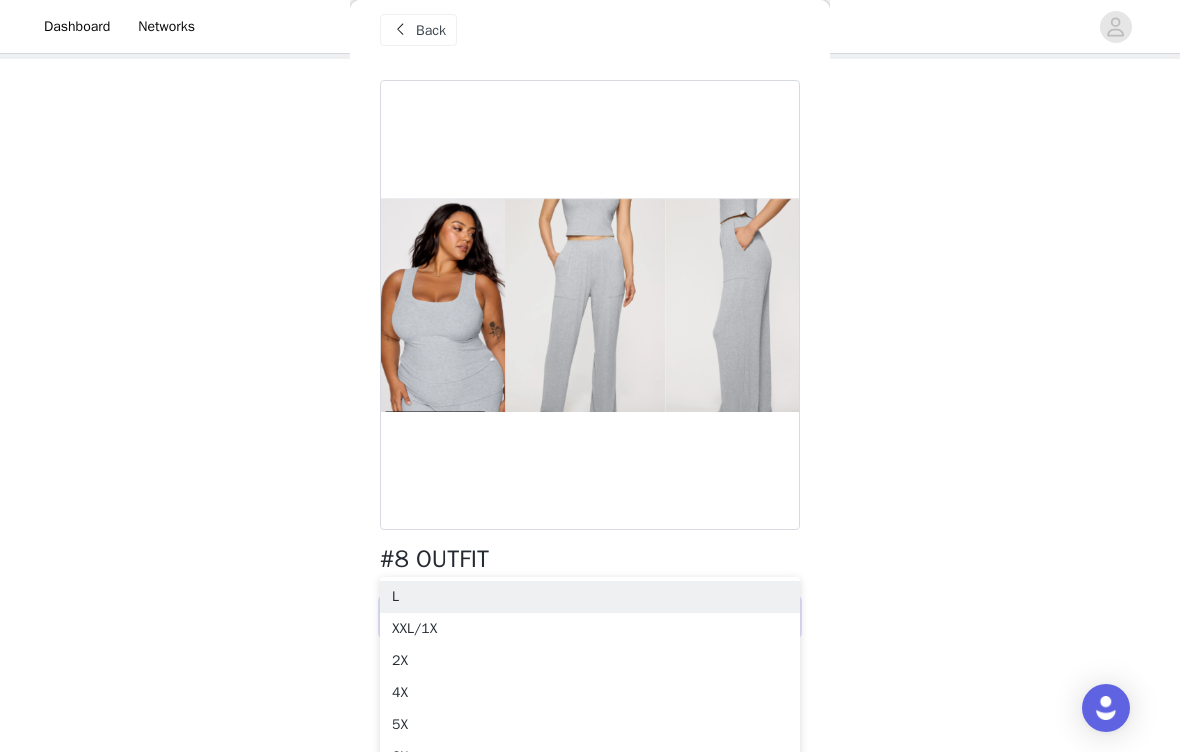 click on "6X" at bounding box center [590, 757] 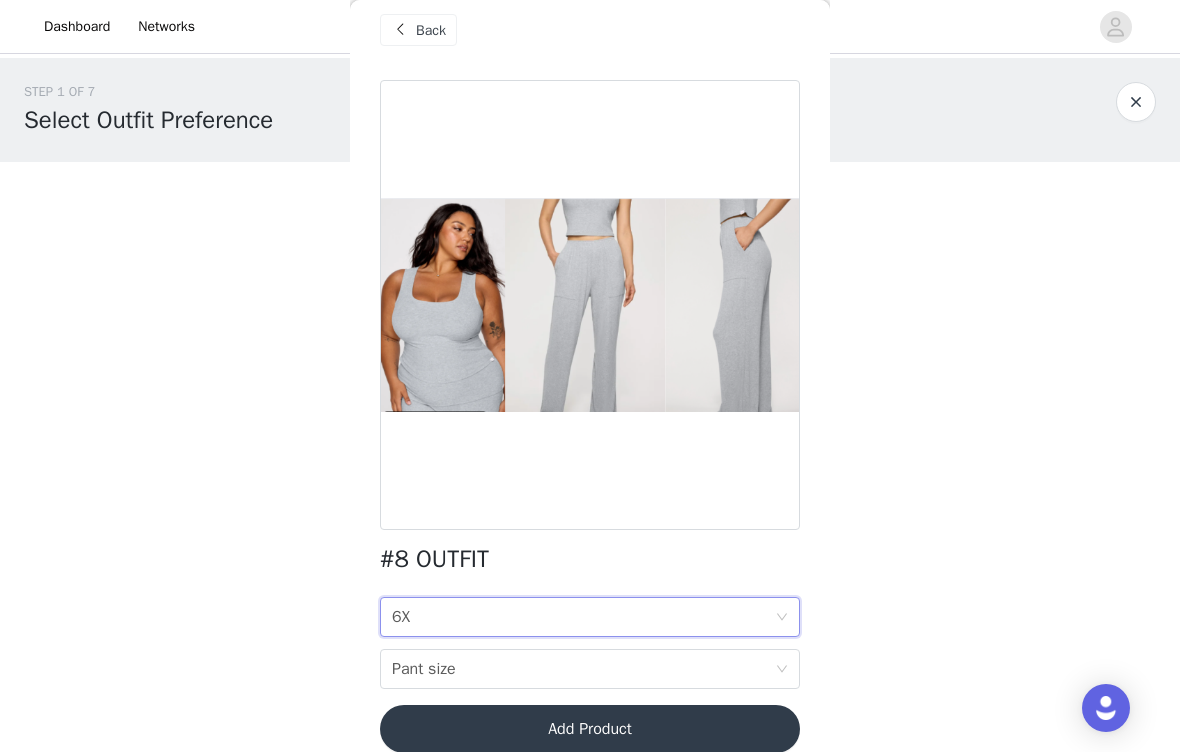 scroll, scrollTop: 0, scrollLeft: 0, axis: both 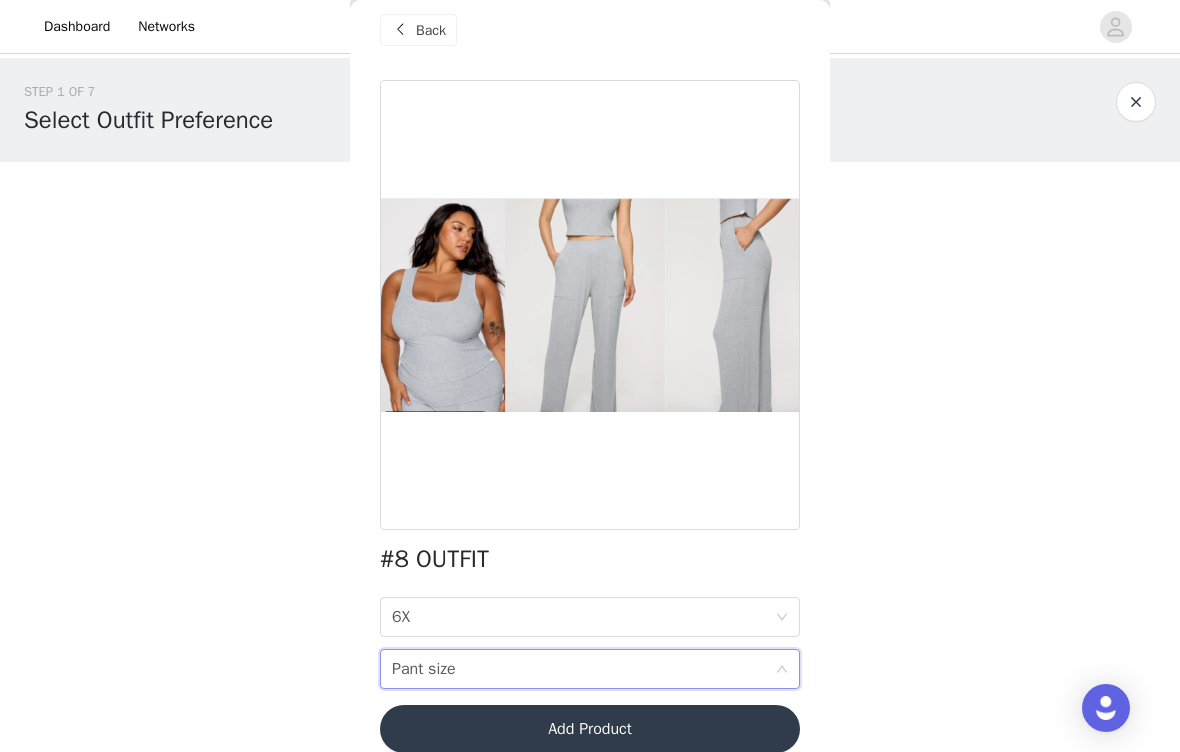 click on "Pant size" at bounding box center [424, 669] 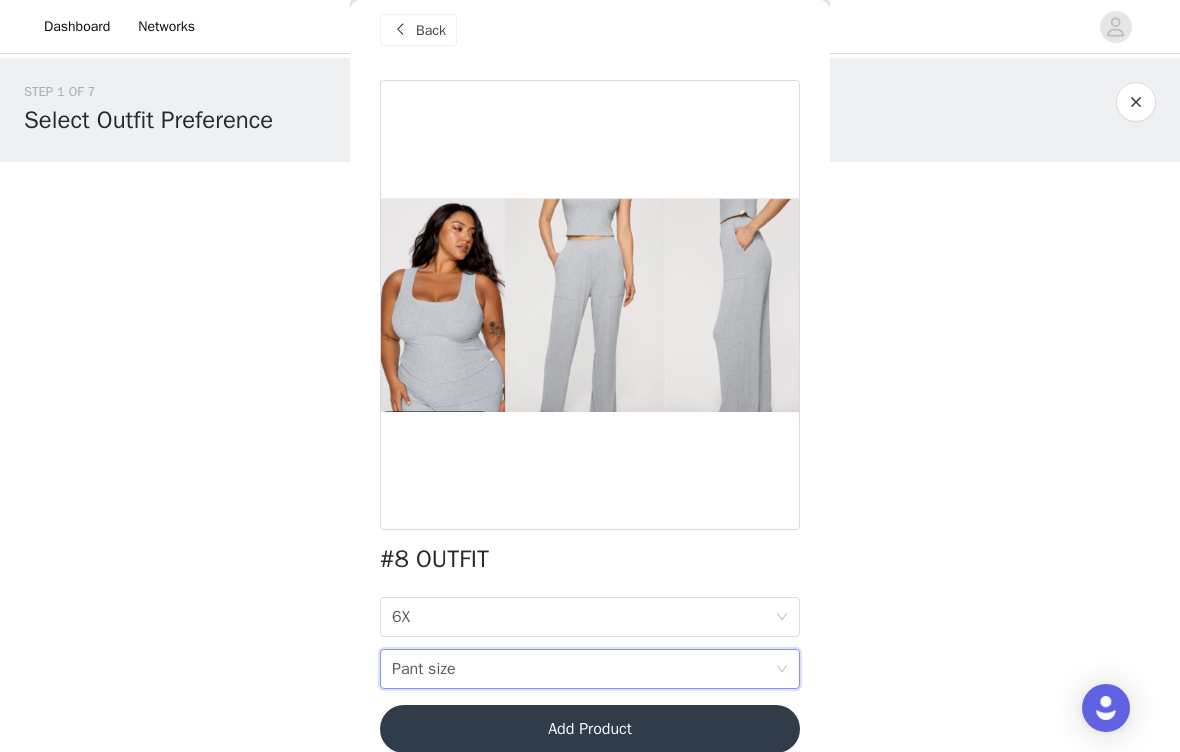 click on "6X" at bounding box center [401, 617] 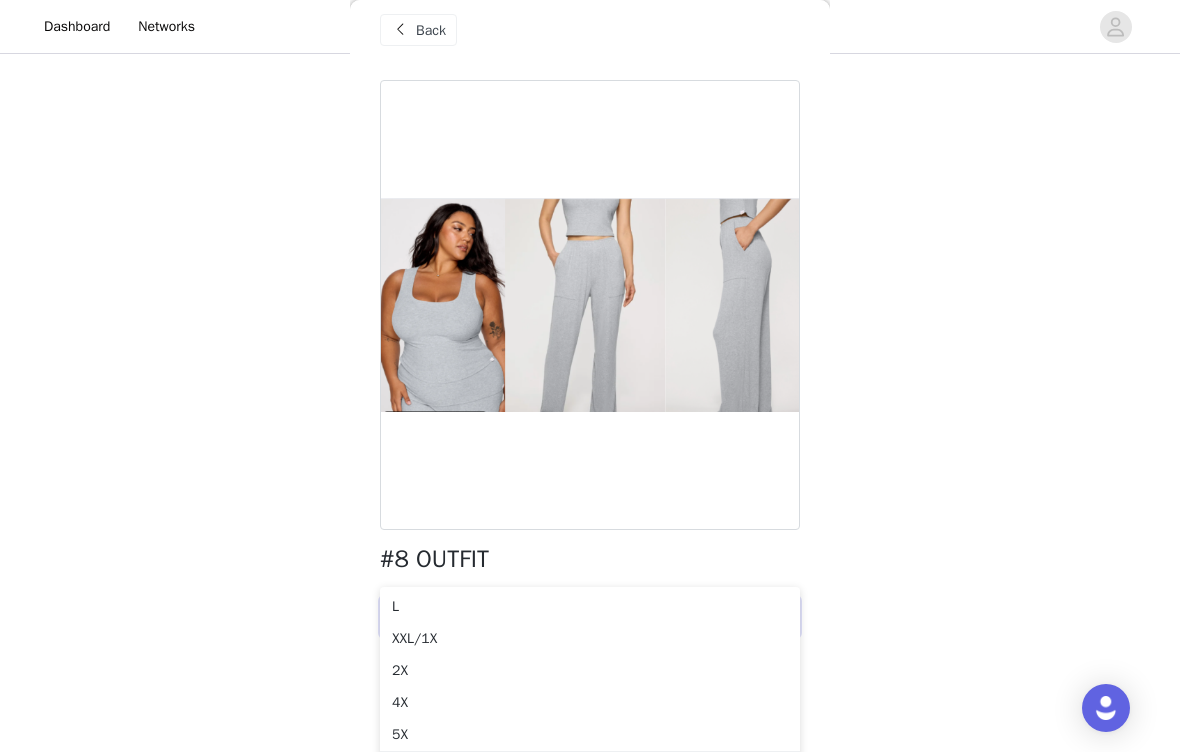 scroll, scrollTop: 128, scrollLeft: 0, axis: vertical 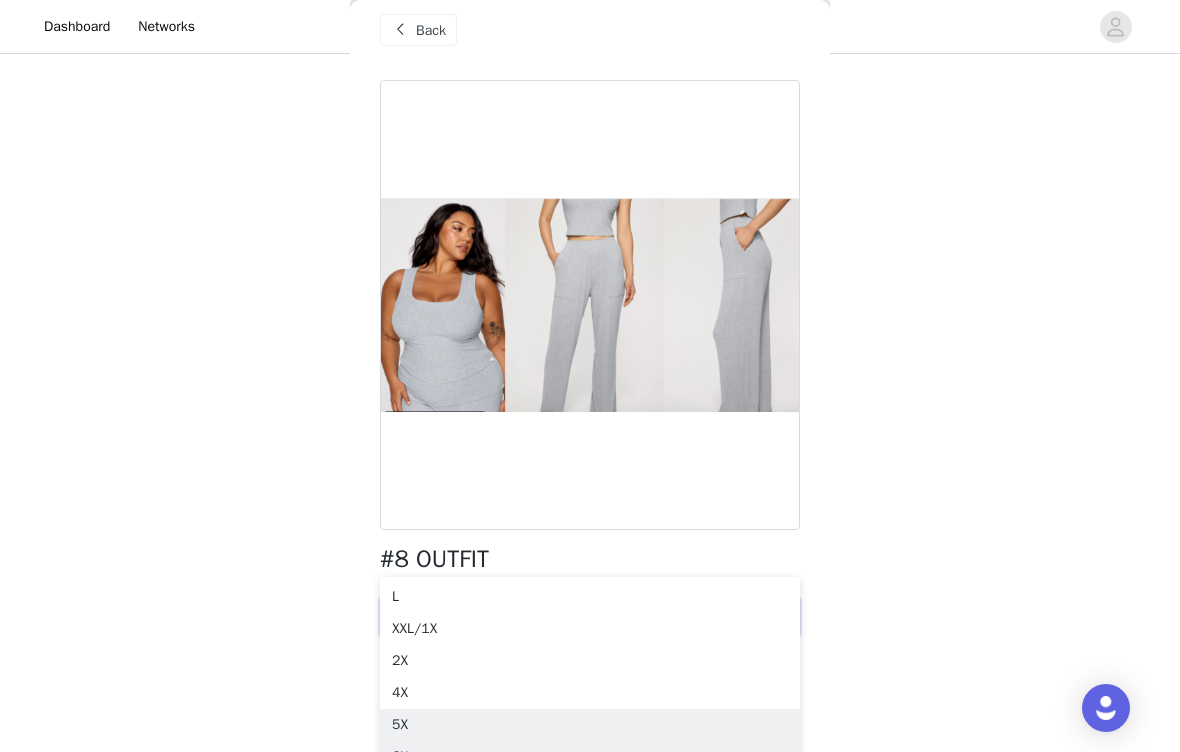 click on "5X" at bounding box center [590, 725] 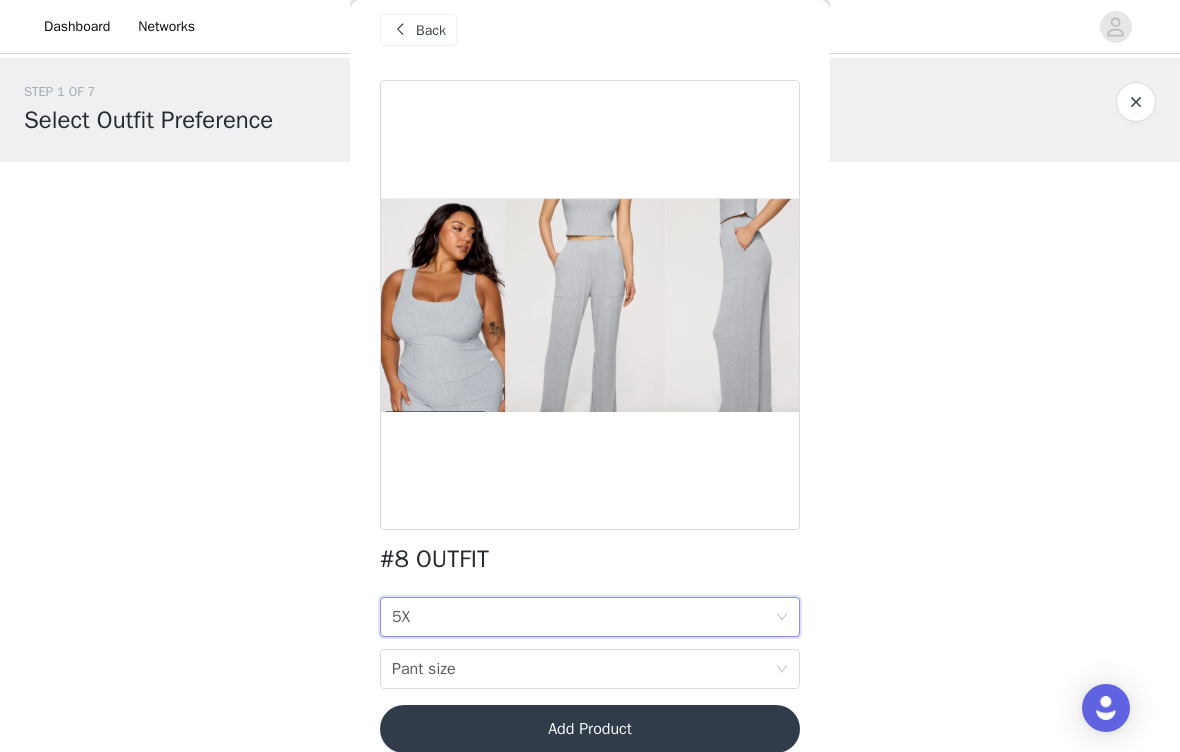 scroll, scrollTop: 0, scrollLeft: 0, axis: both 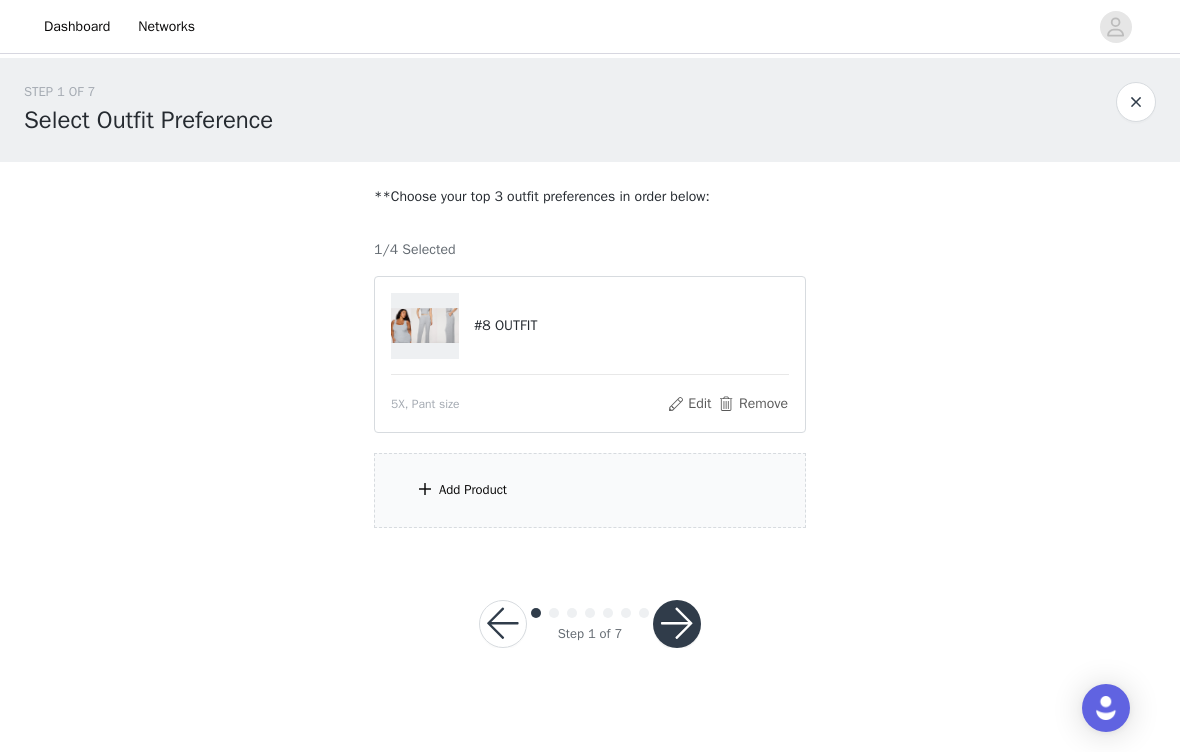 click at bounding box center [425, 489] 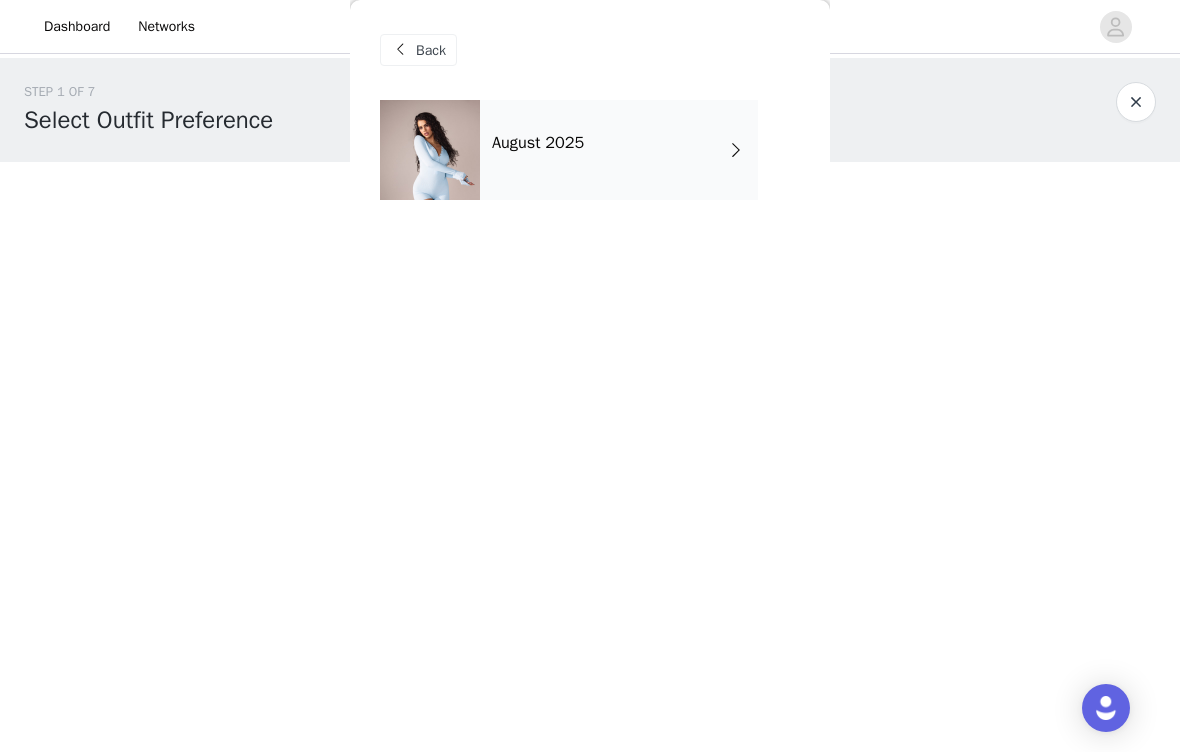 click on "August 2025" at bounding box center (619, 150) 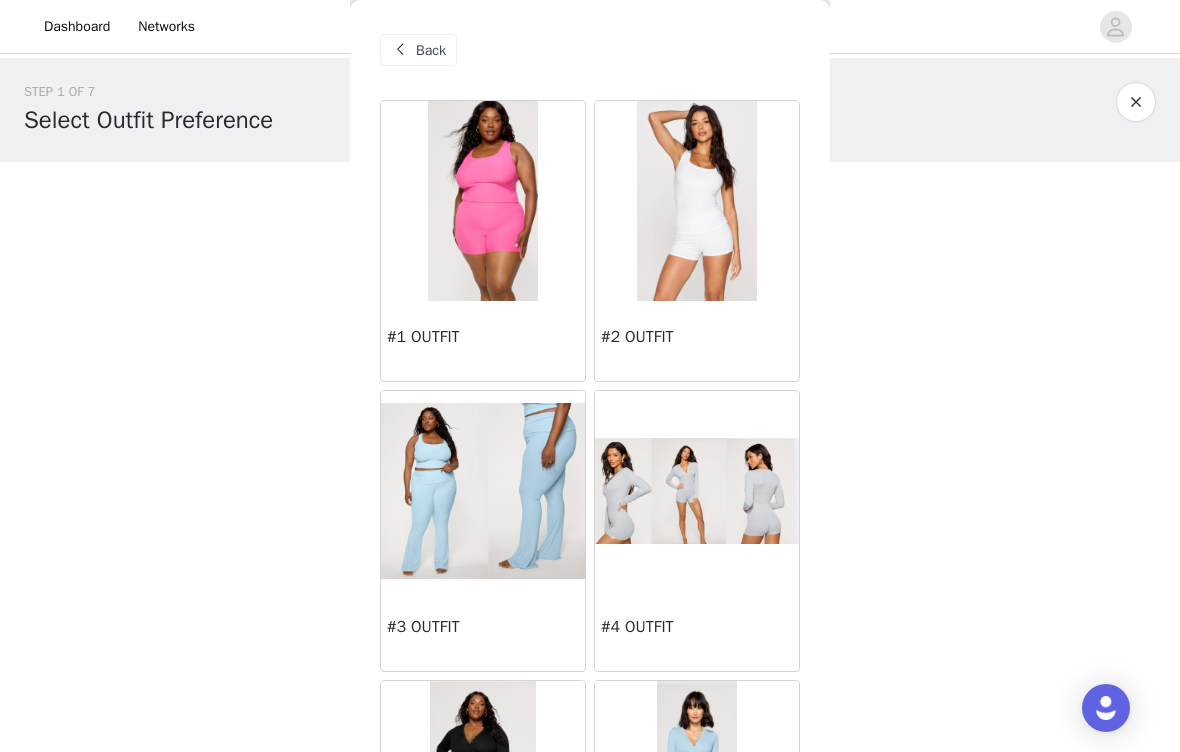 click at bounding box center [483, 490] 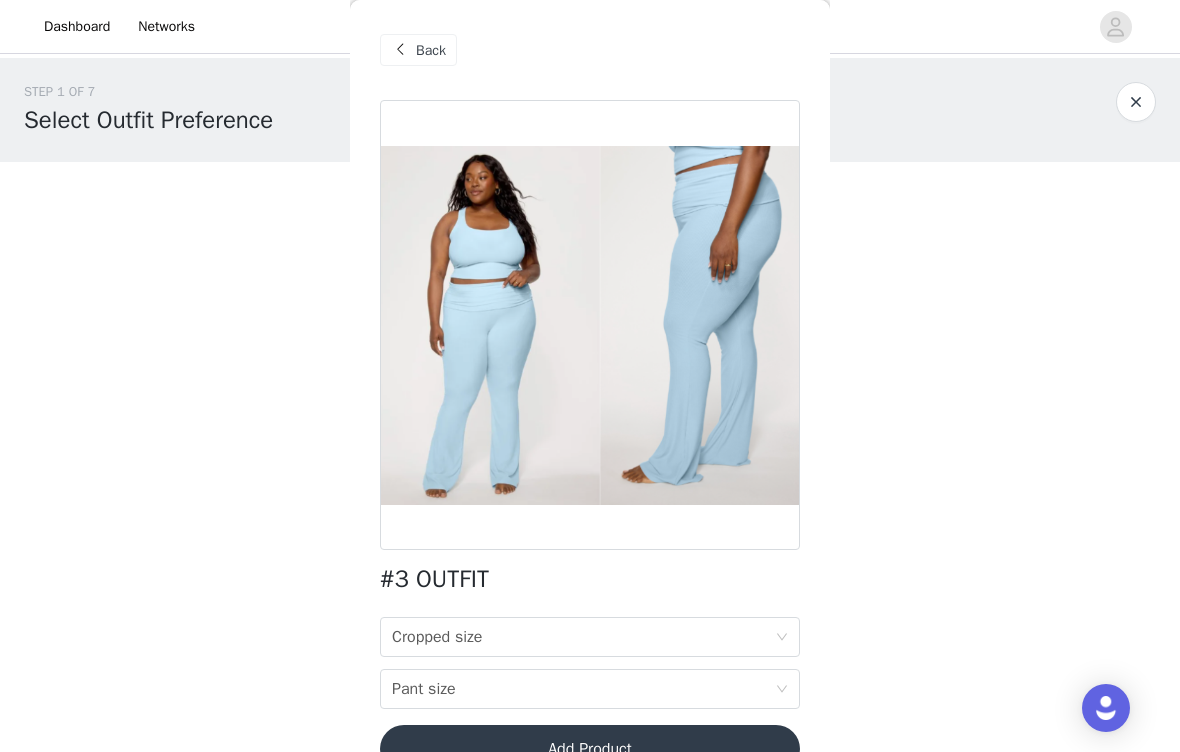 click on "Cropped size" at bounding box center (437, 637) 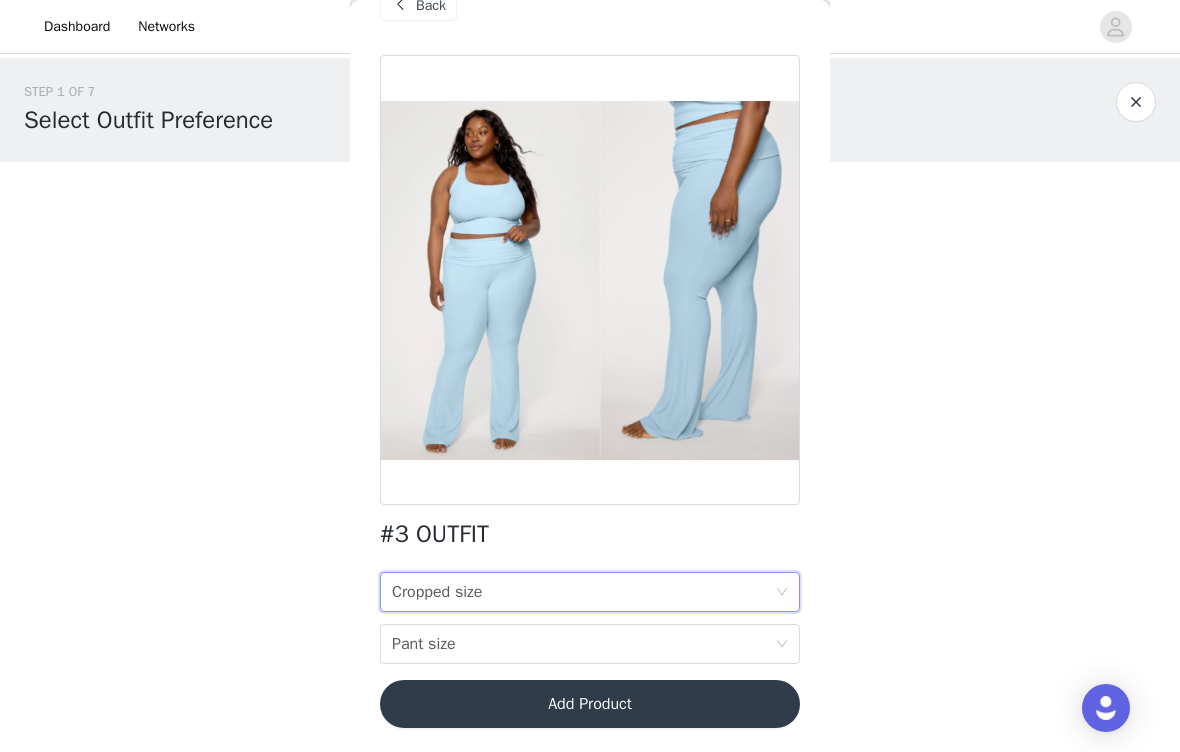 scroll, scrollTop: 45, scrollLeft: 0, axis: vertical 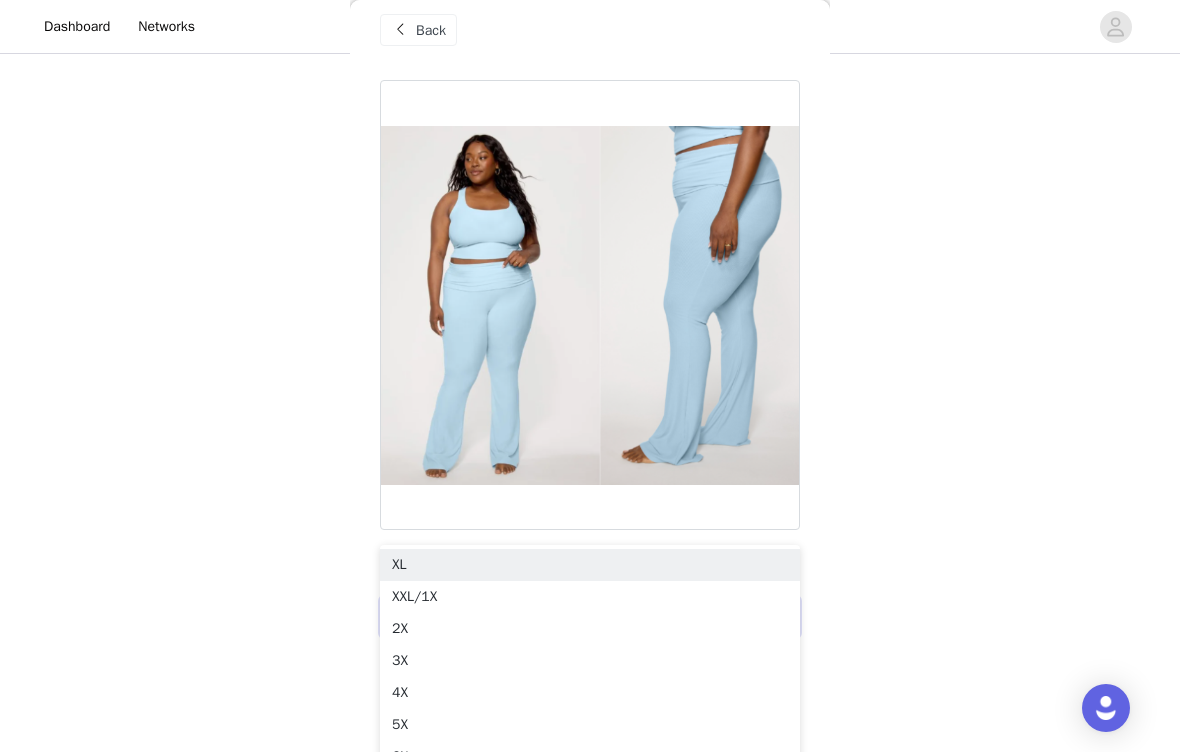click on "6X" at bounding box center [590, 757] 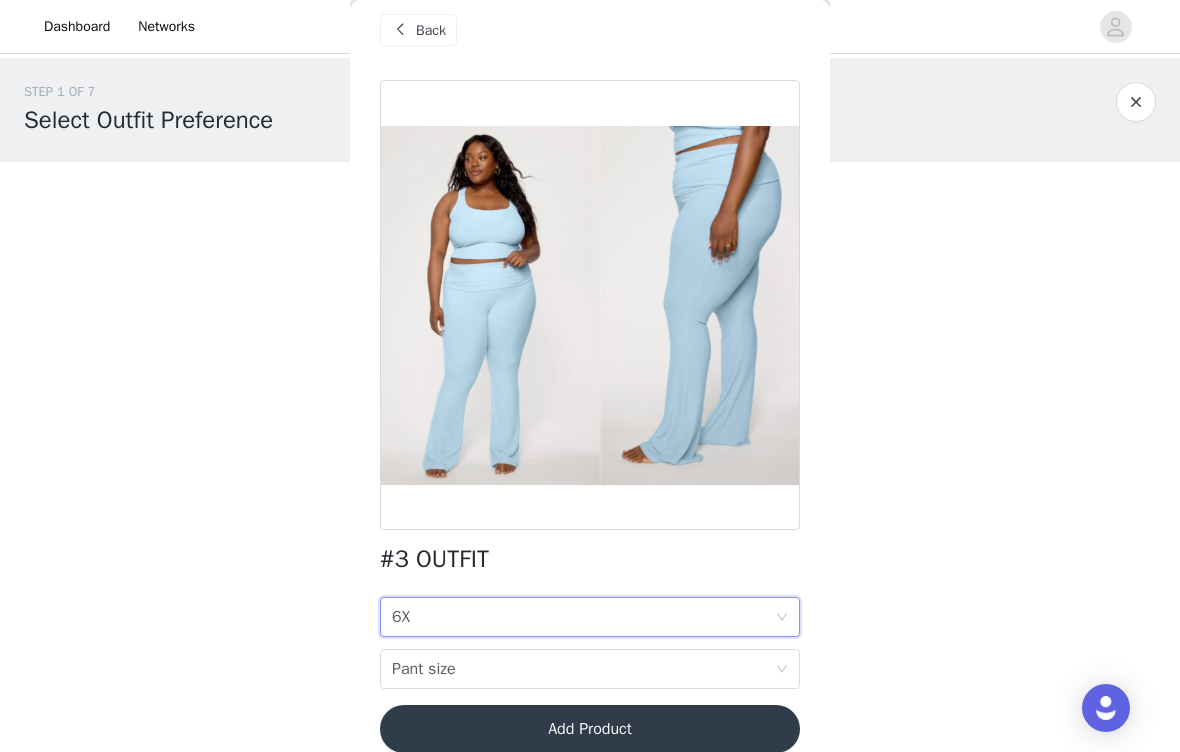 scroll, scrollTop: 0, scrollLeft: 0, axis: both 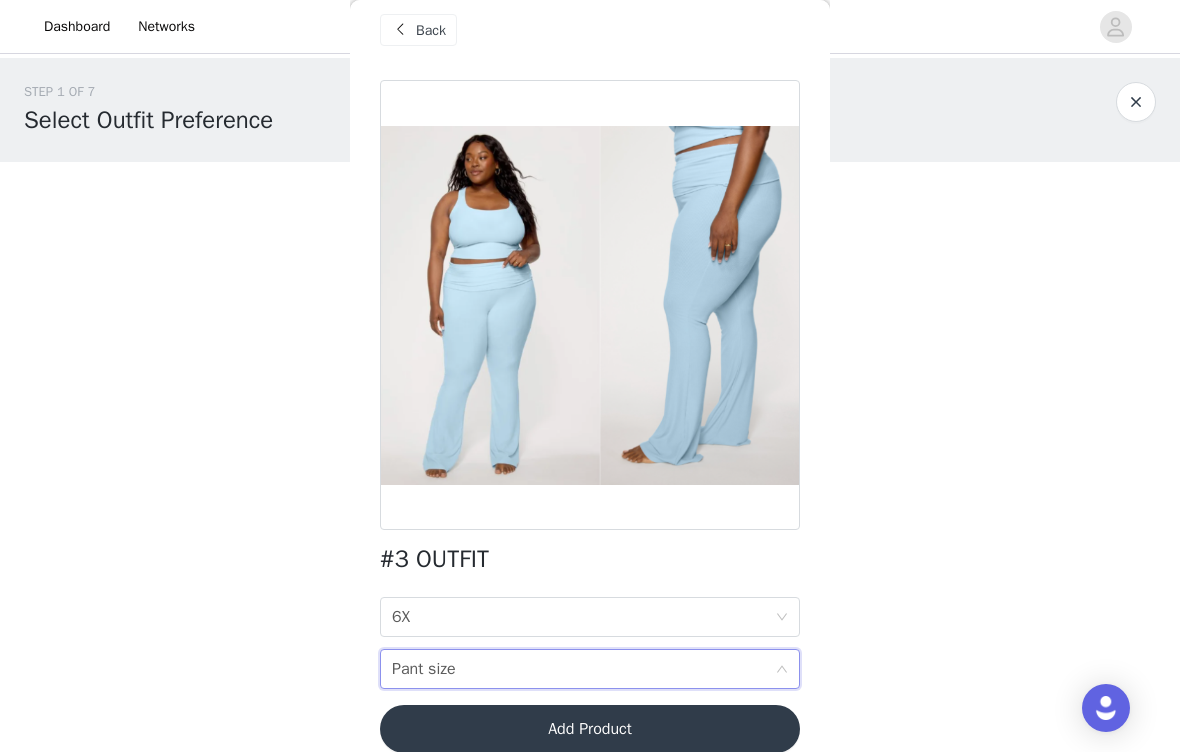 click on "Pant size" at bounding box center [424, 669] 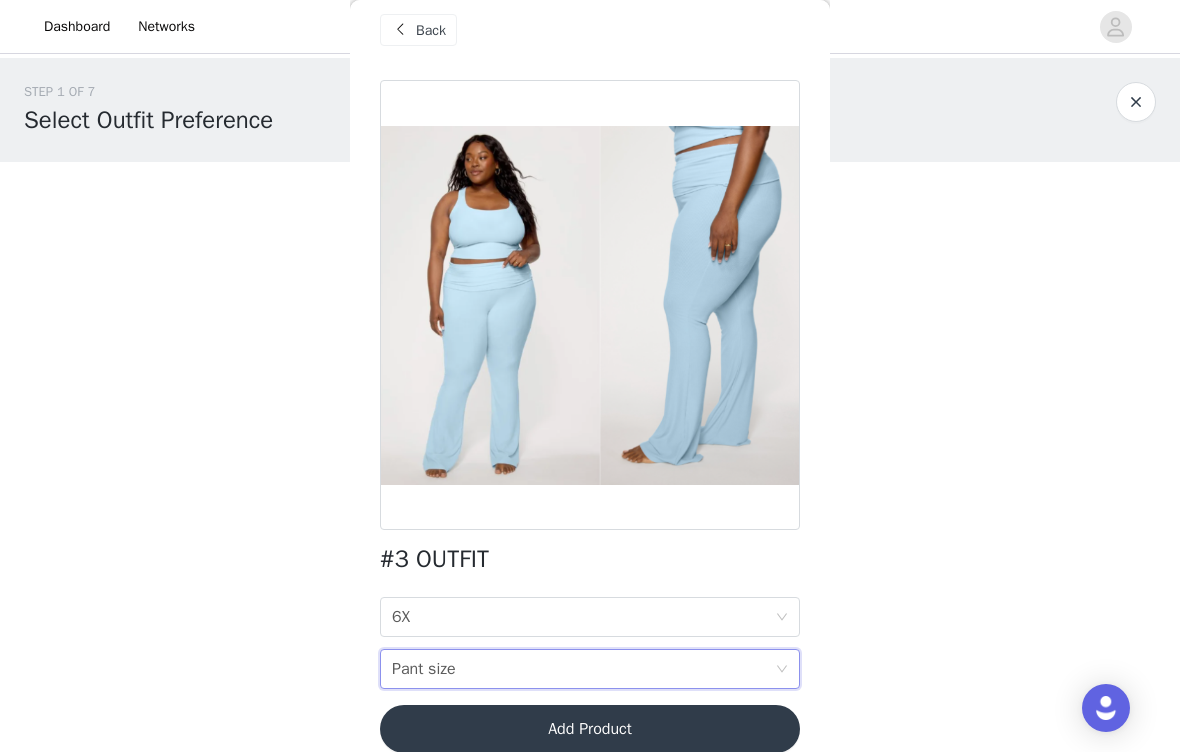 click on "Pant size" at bounding box center (424, 669) 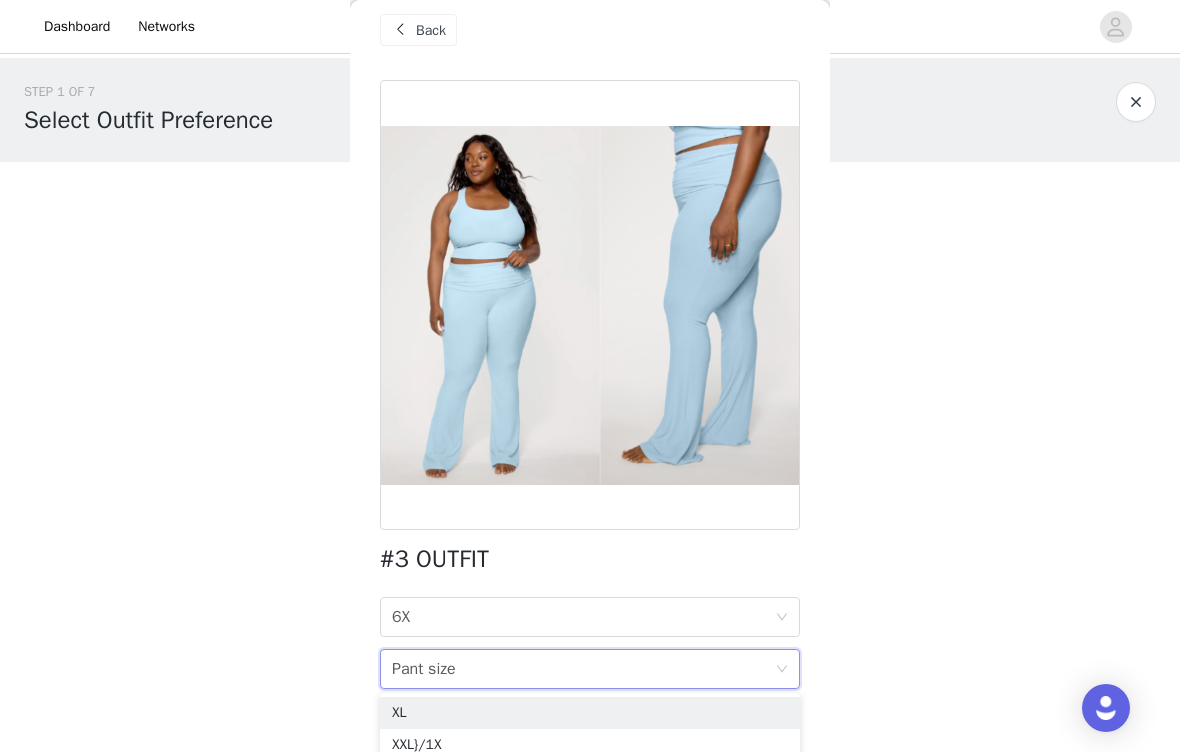 click on "STEP 1 OF 7
Select Outfit Preference
**Choose your top 3 outfit preferences in order below:       1/4 Selected           #8 OUTFIT           5X, Pant size       Edit   Remove     Add Product       Back     #3 OUTFIT               Cropped size 6X Pant size Pant size     Add Product
Step 1 of 7" at bounding box center (590, 377) 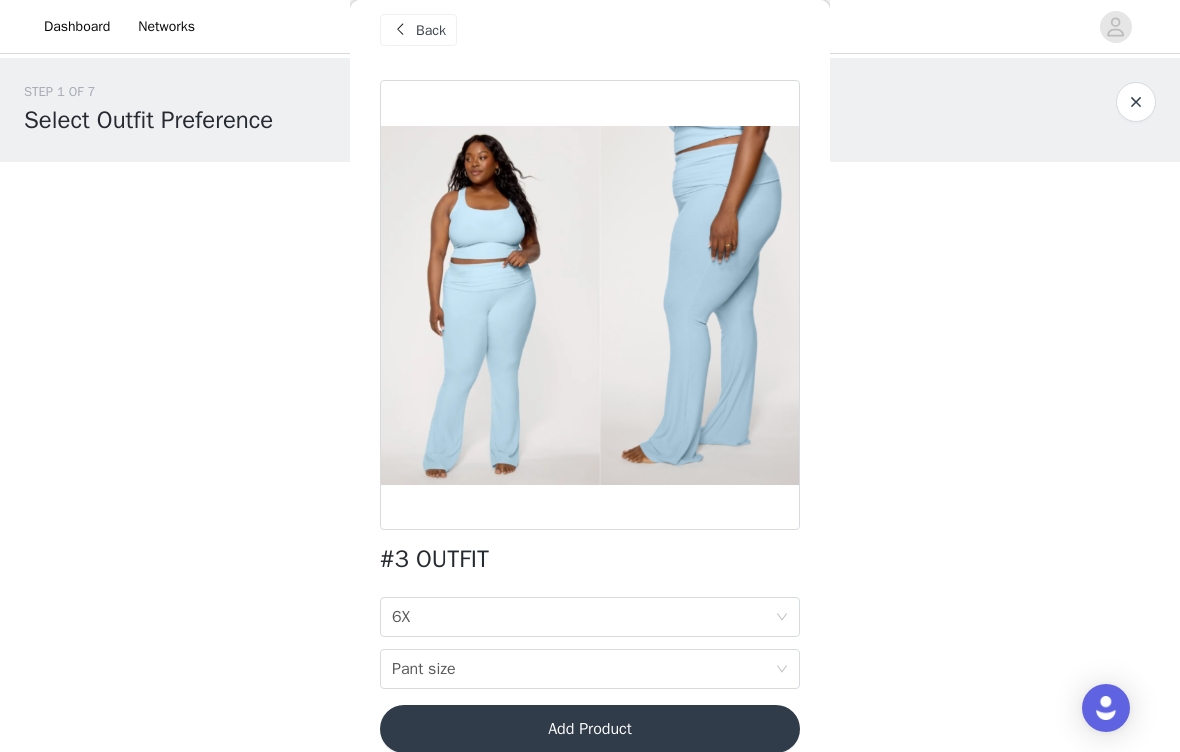 click on "Pant size" at bounding box center [424, 669] 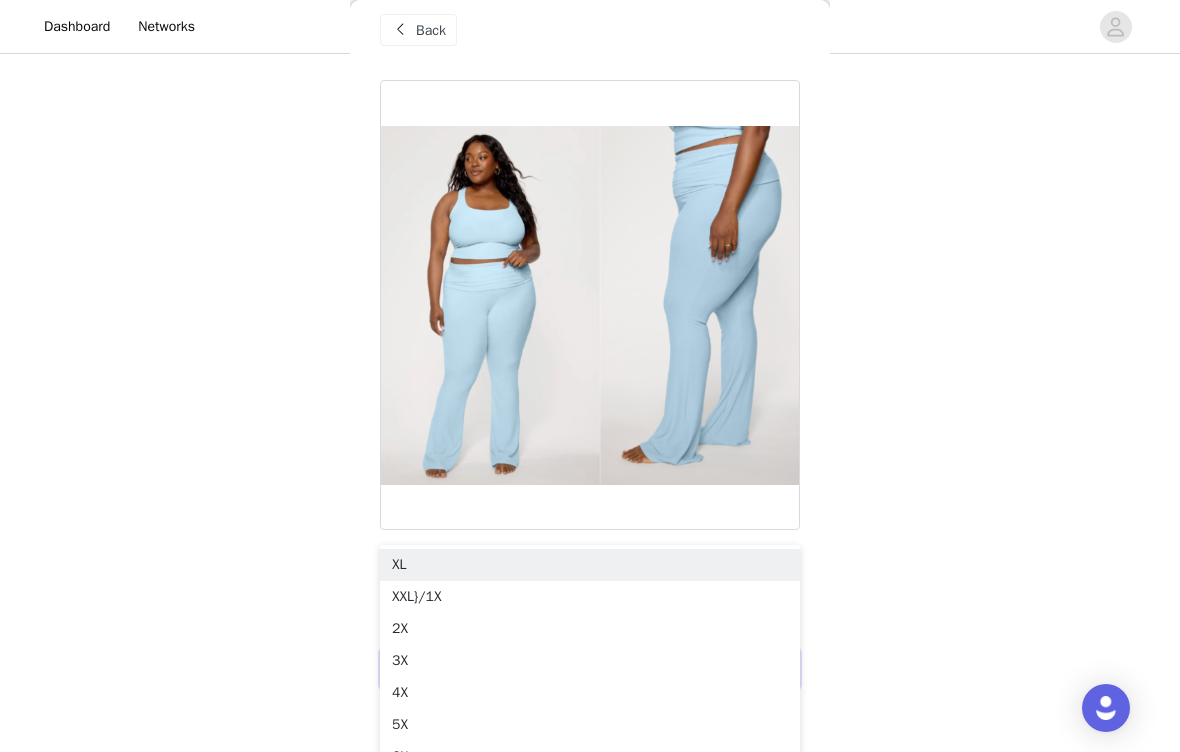 click on "5X" at bounding box center [590, 725] 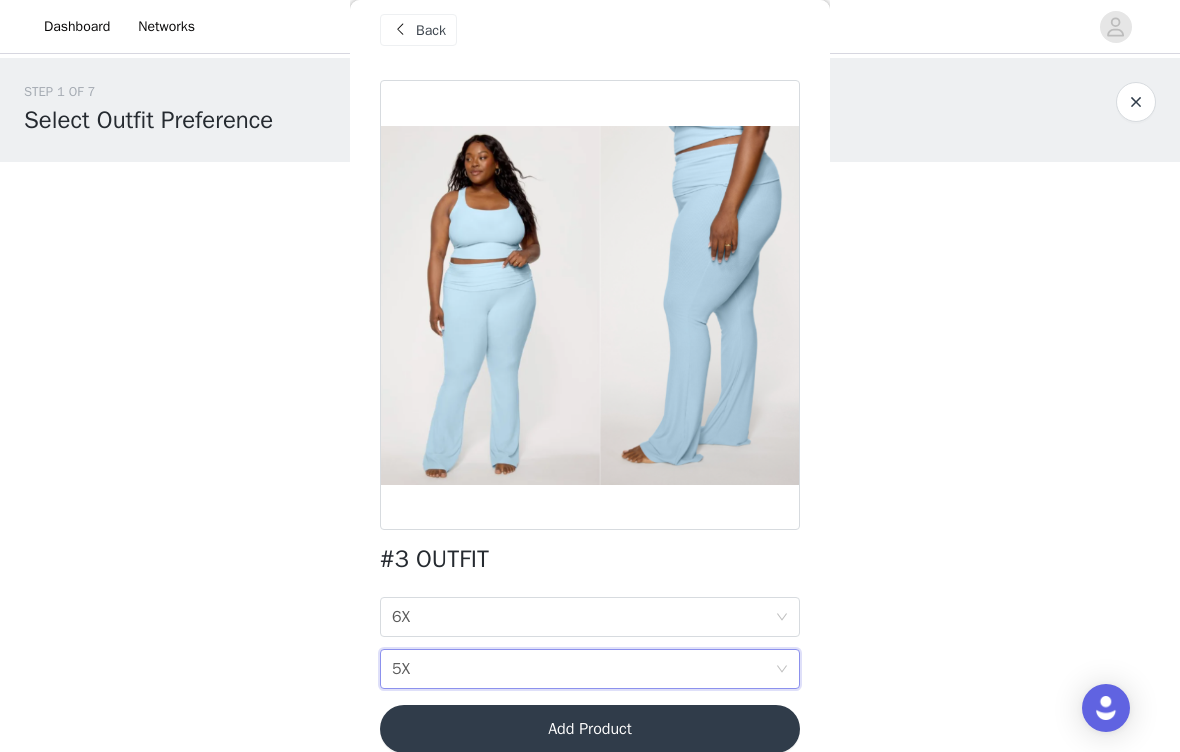 click on "Add Product" at bounding box center (590, 729) 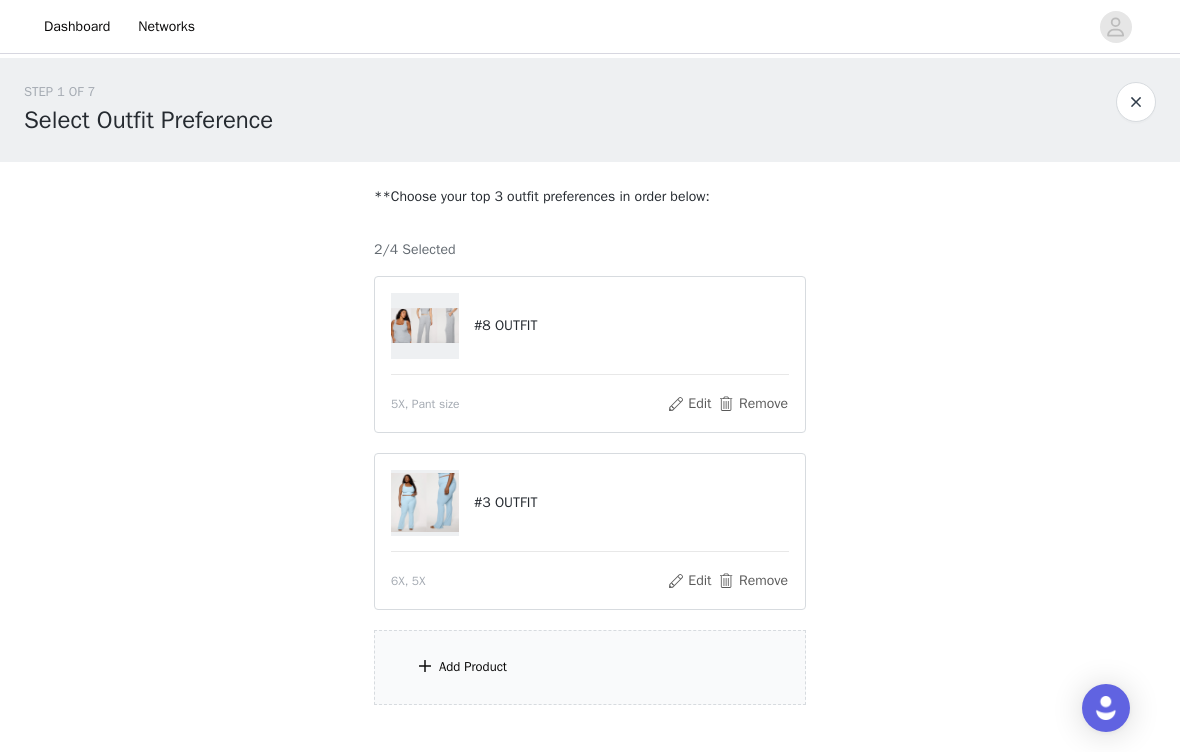 click at bounding box center [425, 666] 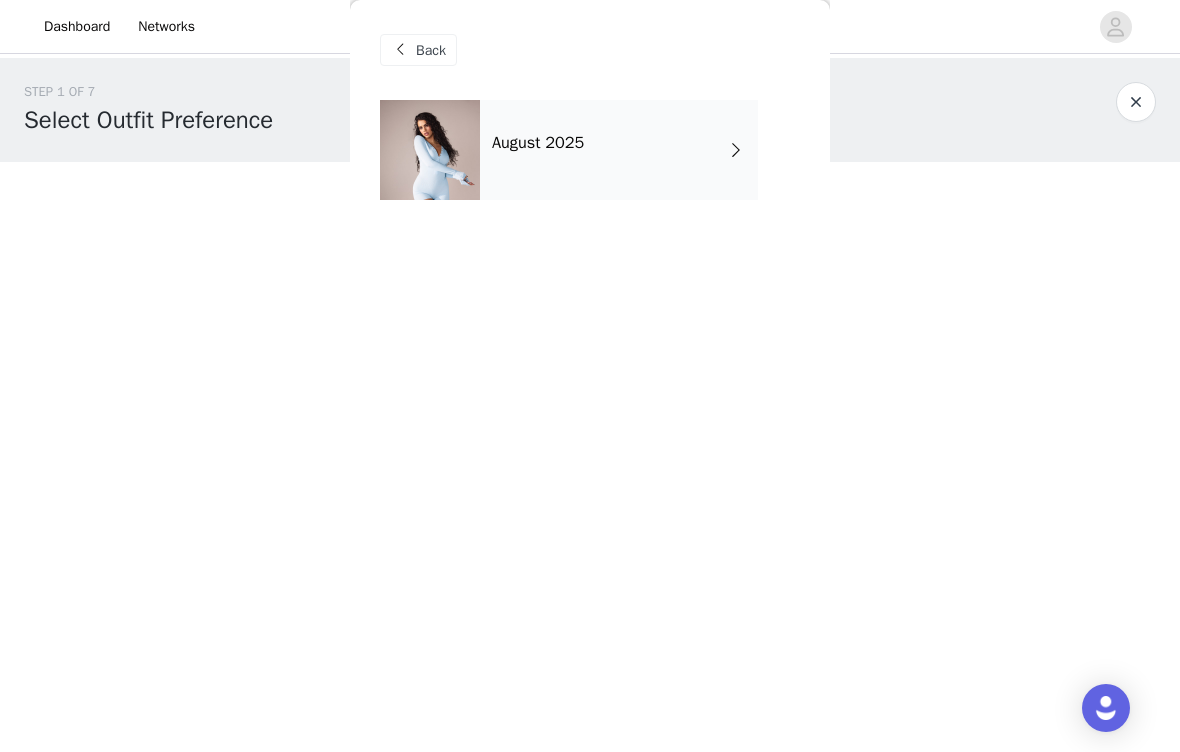 click on "August 2025" at bounding box center [619, 150] 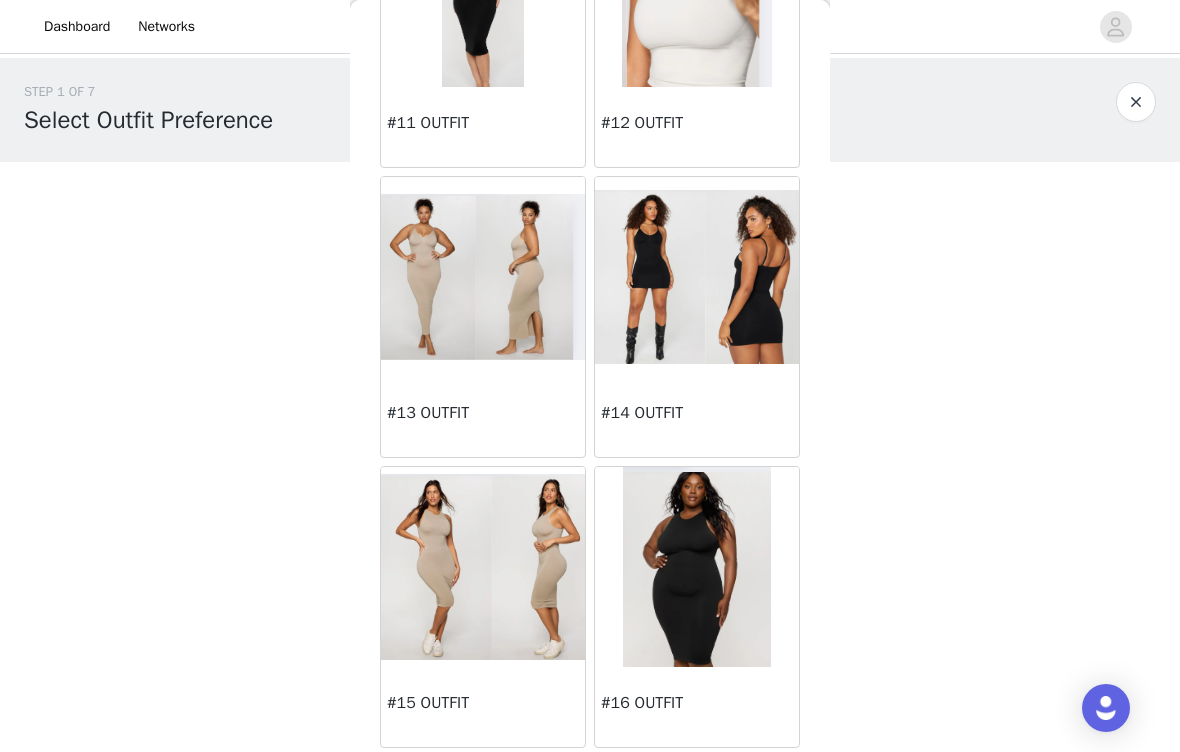 scroll, scrollTop: 1664, scrollLeft: 0, axis: vertical 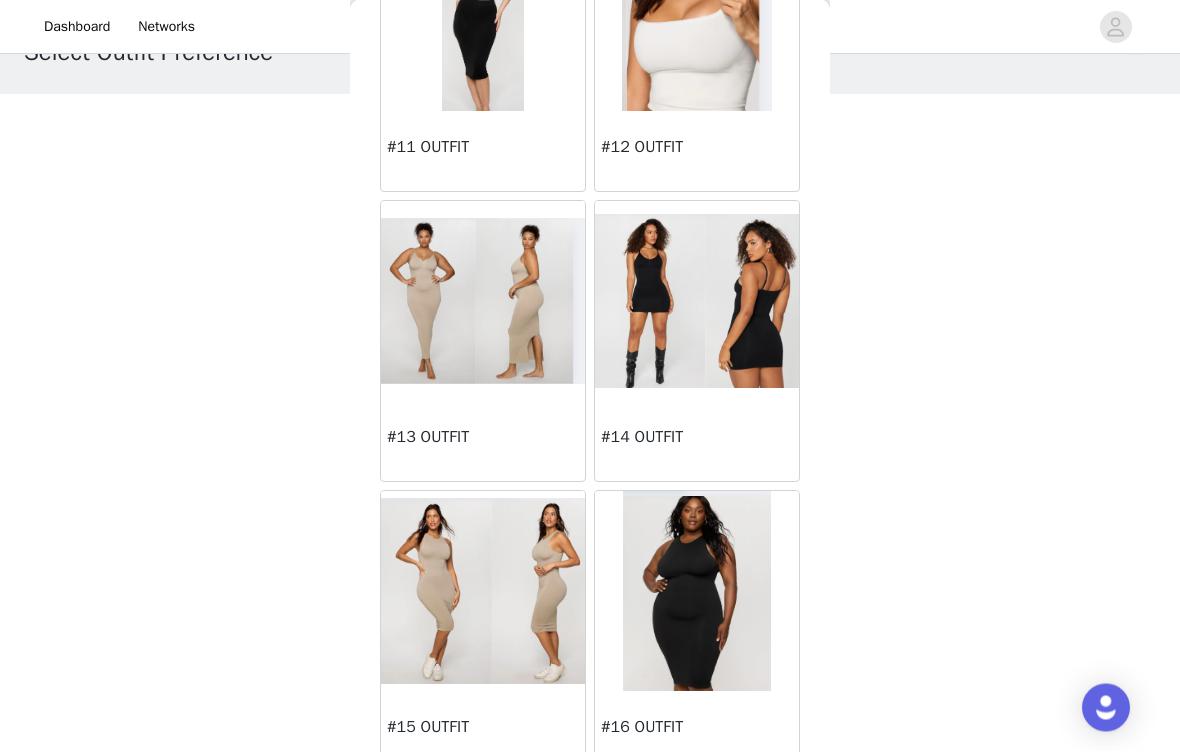 click at bounding box center (696, 592) 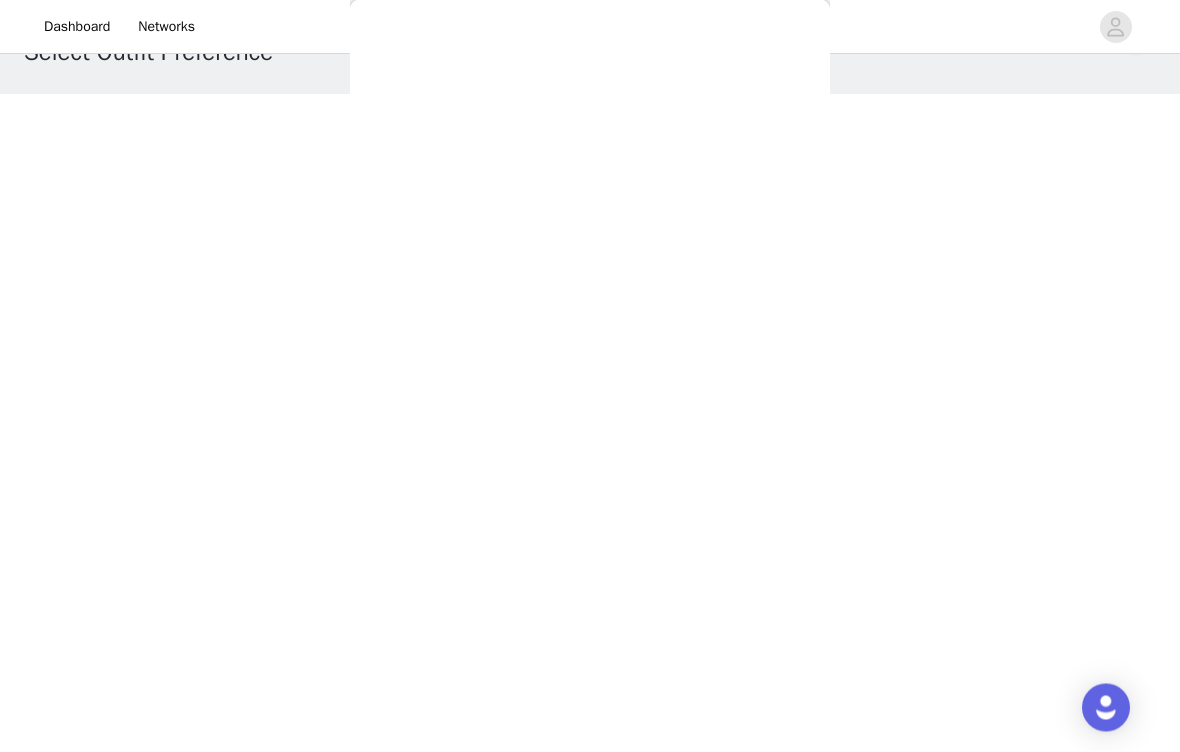 scroll, scrollTop: 68, scrollLeft: 0, axis: vertical 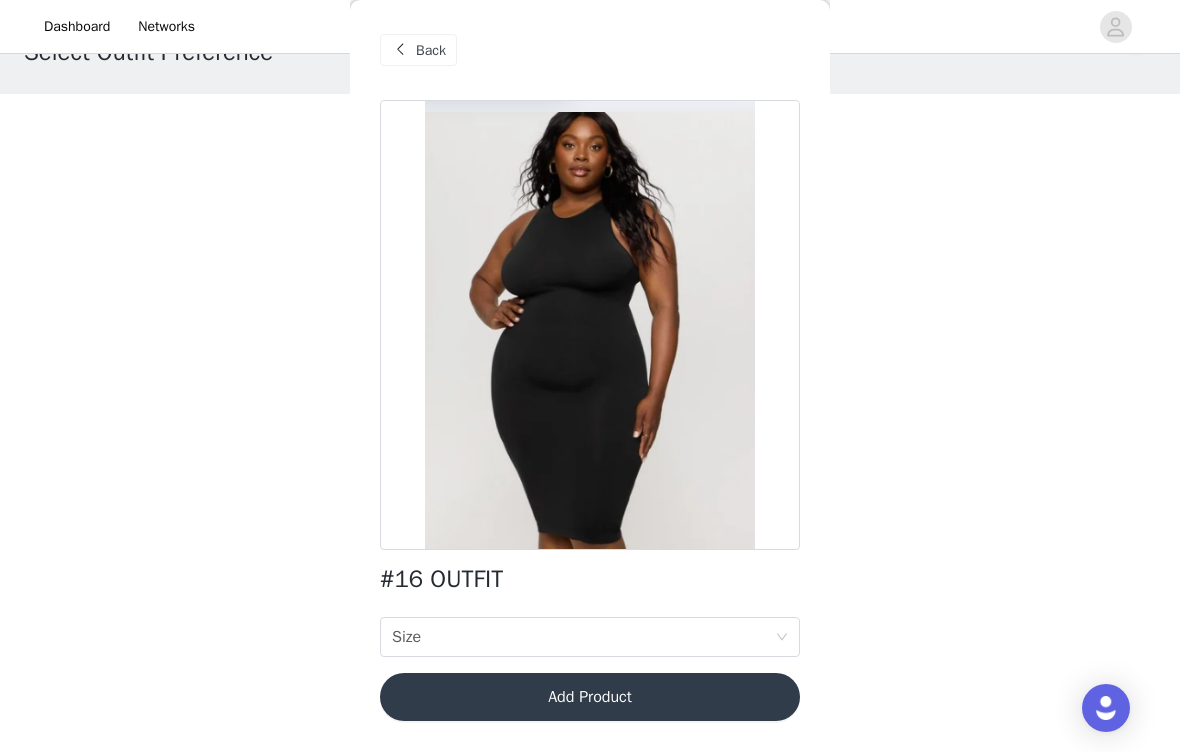 click on "Back" at bounding box center [418, 50] 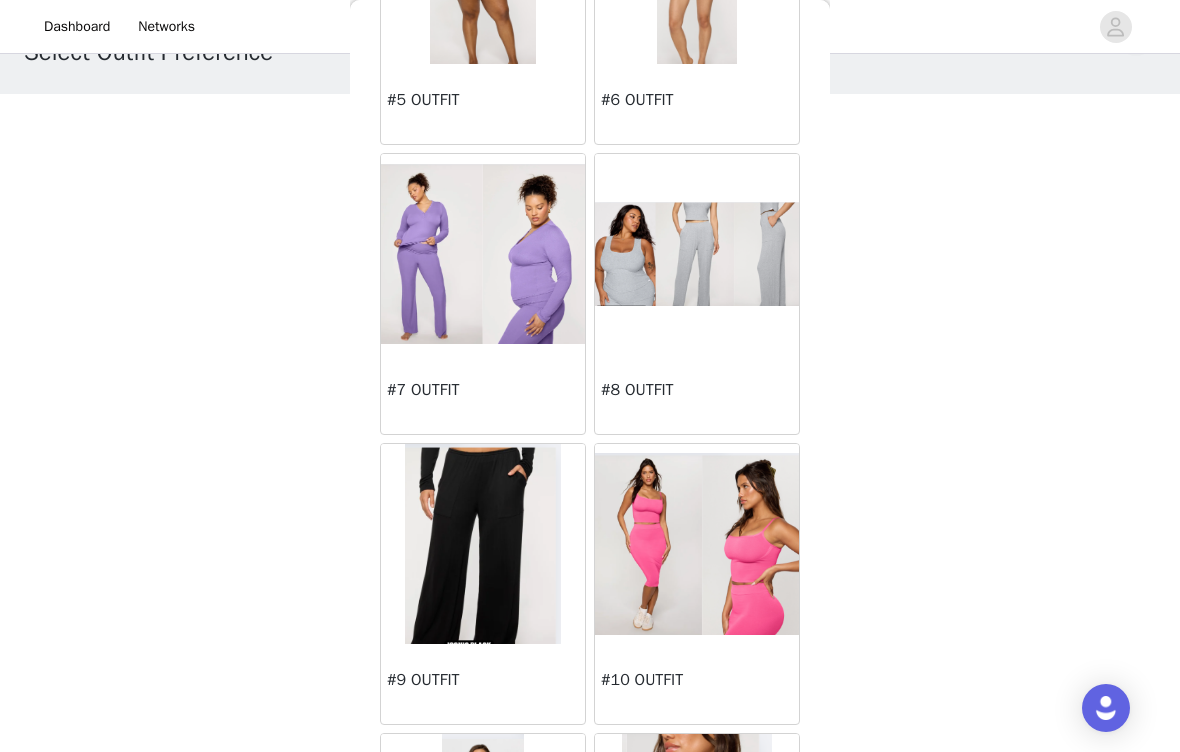 scroll, scrollTop: 816, scrollLeft: 0, axis: vertical 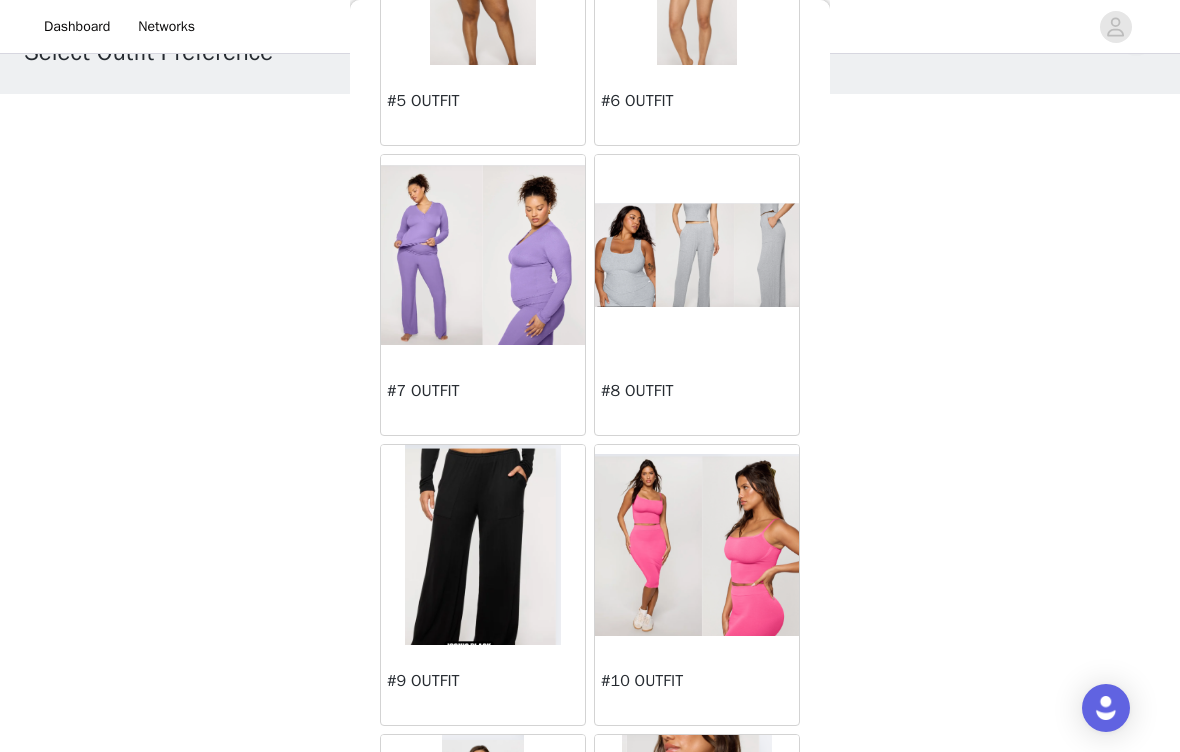 click at bounding box center (483, 255) 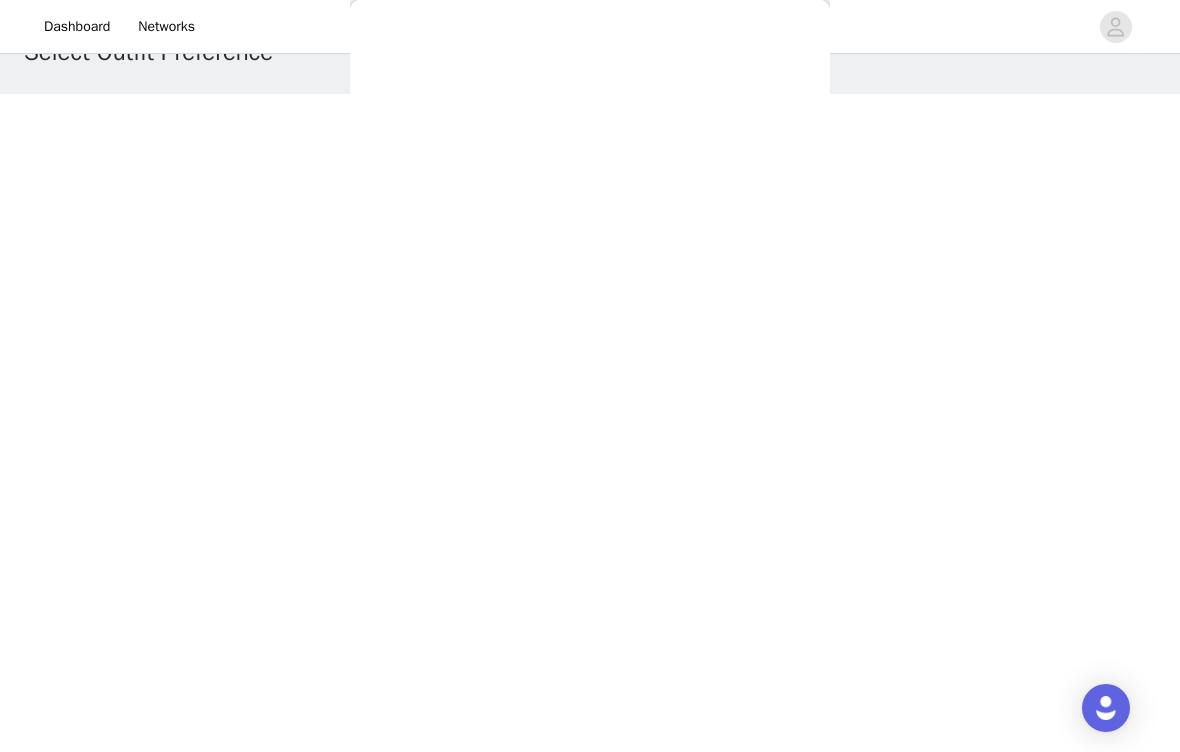 scroll, scrollTop: 0, scrollLeft: 0, axis: both 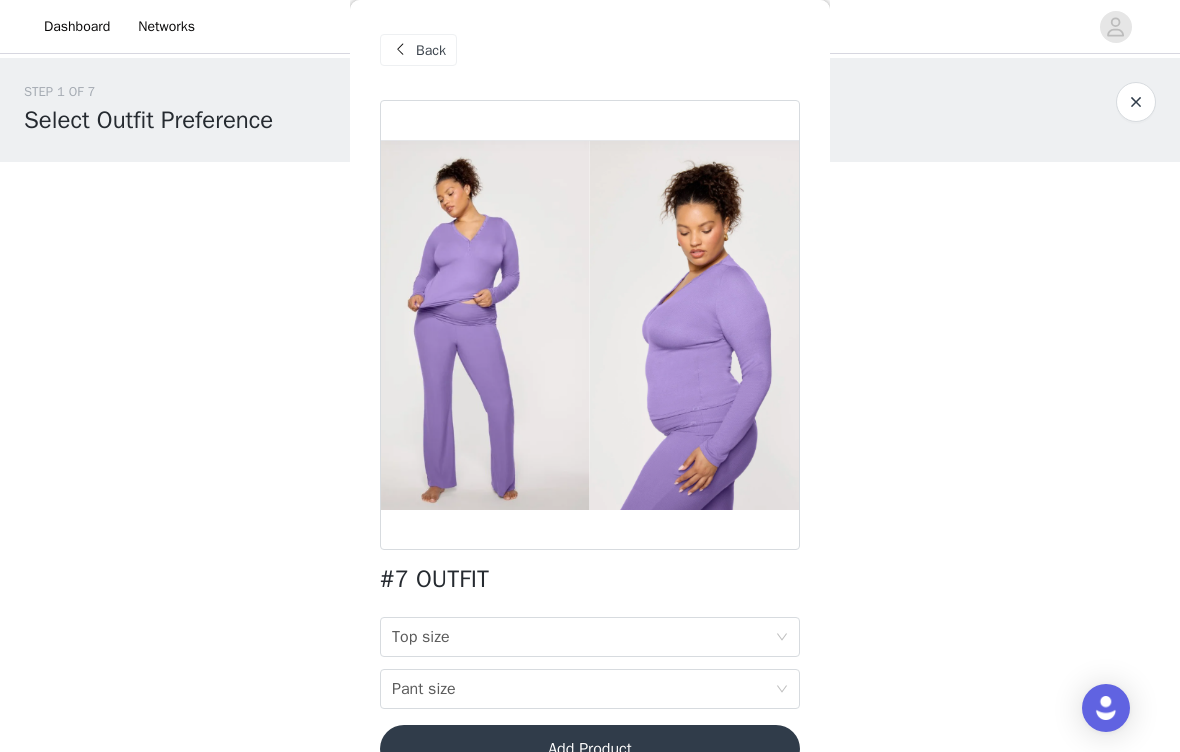click on "Back" at bounding box center (418, 50) 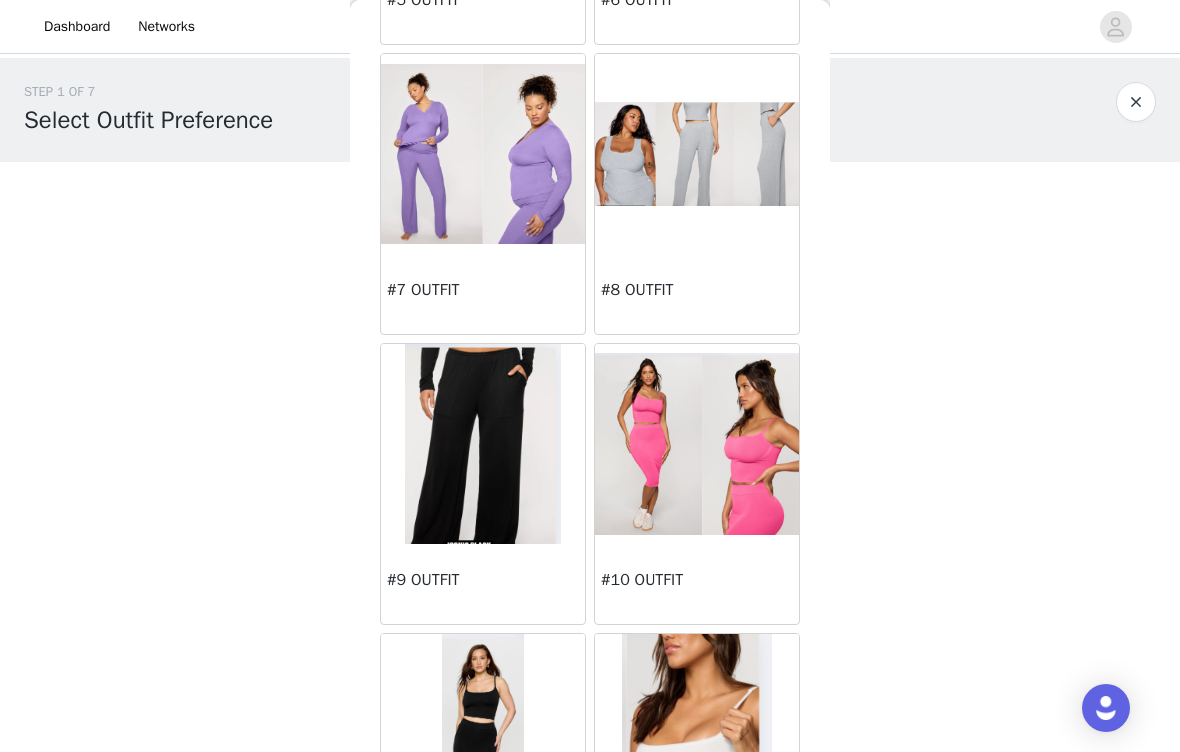 scroll, scrollTop: 905, scrollLeft: 0, axis: vertical 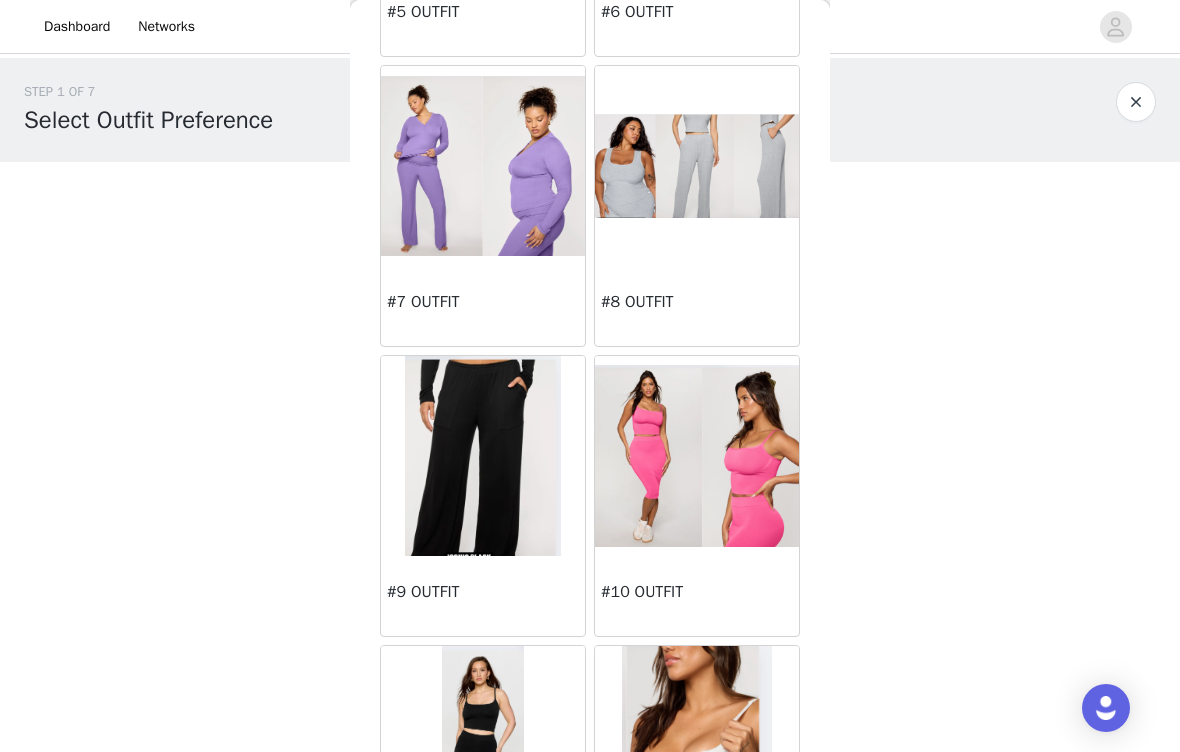 click at bounding box center (483, 166) 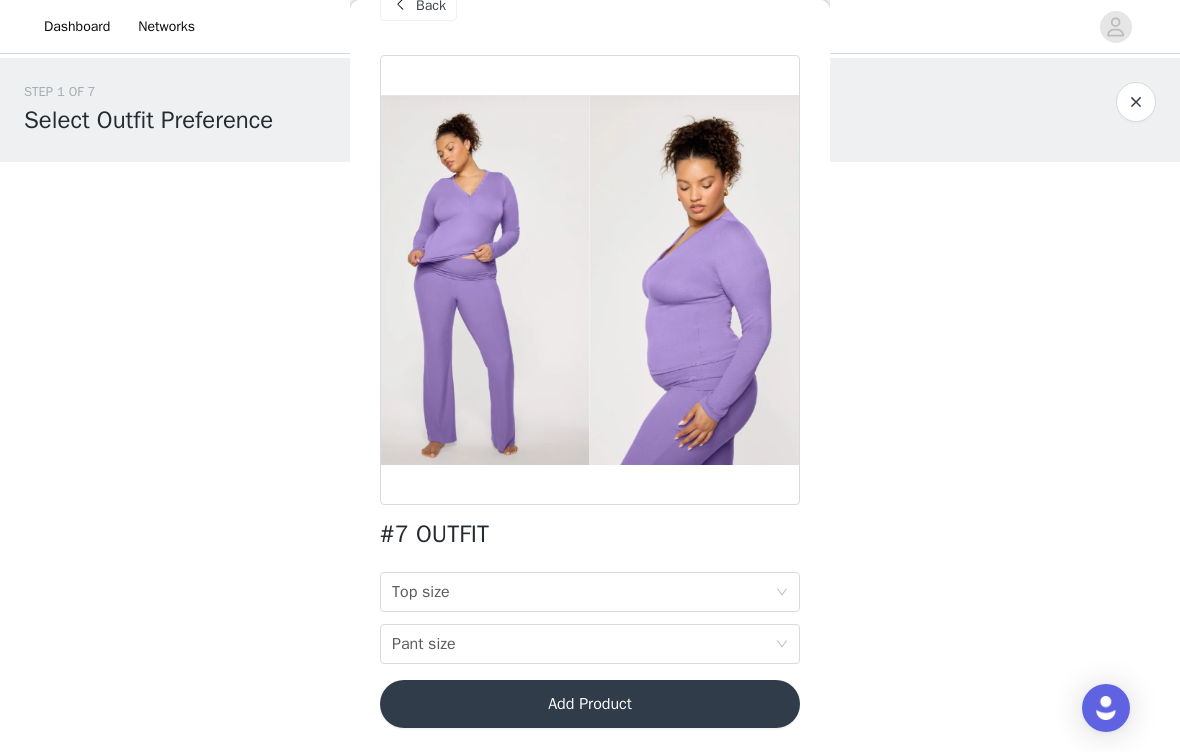 scroll, scrollTop: 45, scrollLeft: 0, axis: vertical 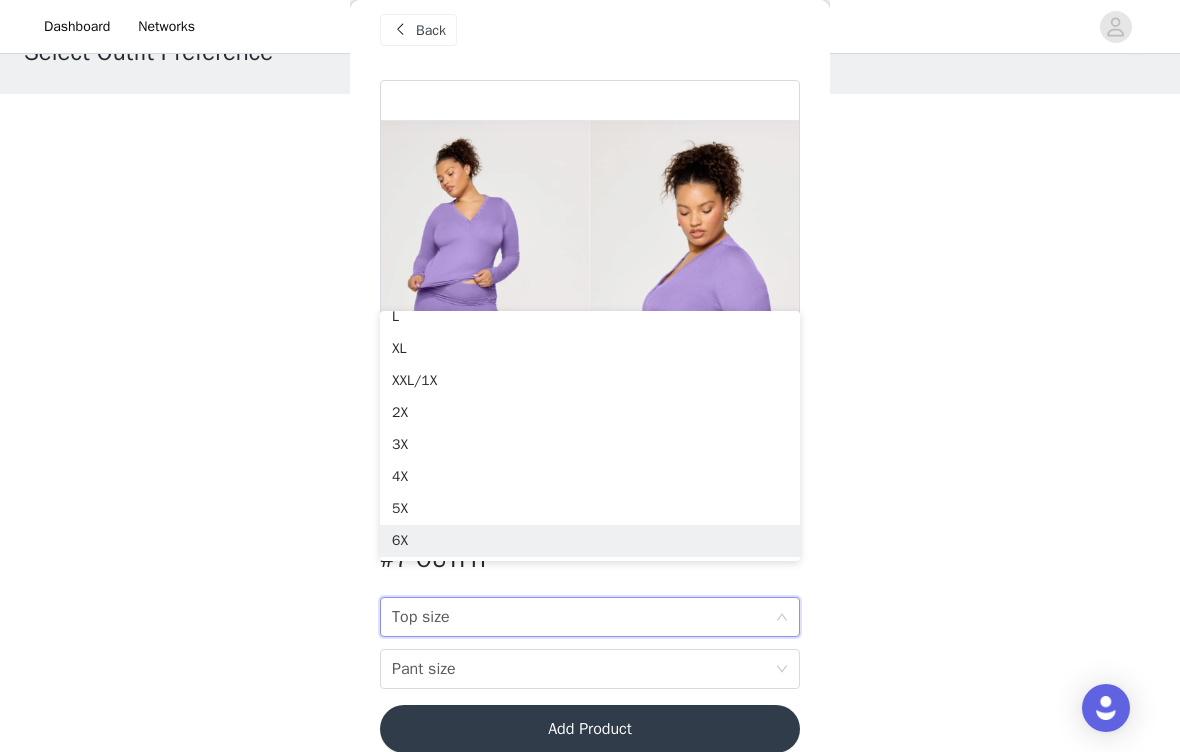 click on "6X" at bounding box center [590, 541] 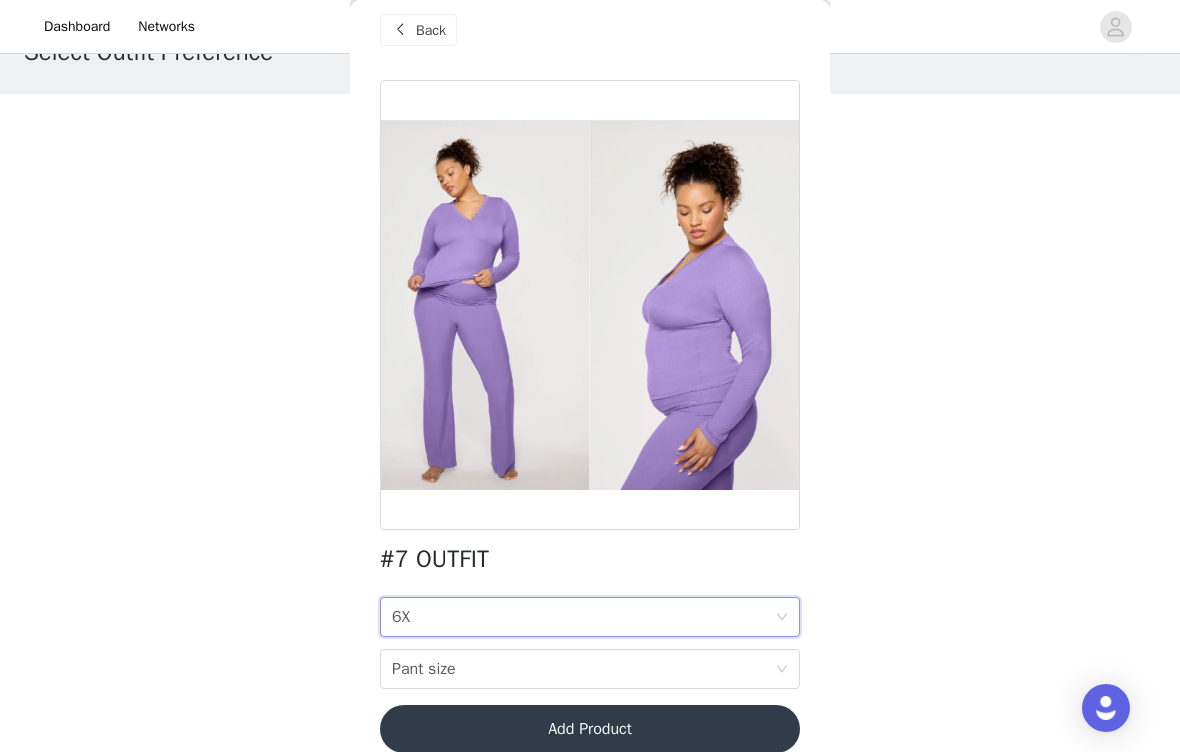 click on "Pant size" at bounding box center [424, 669] 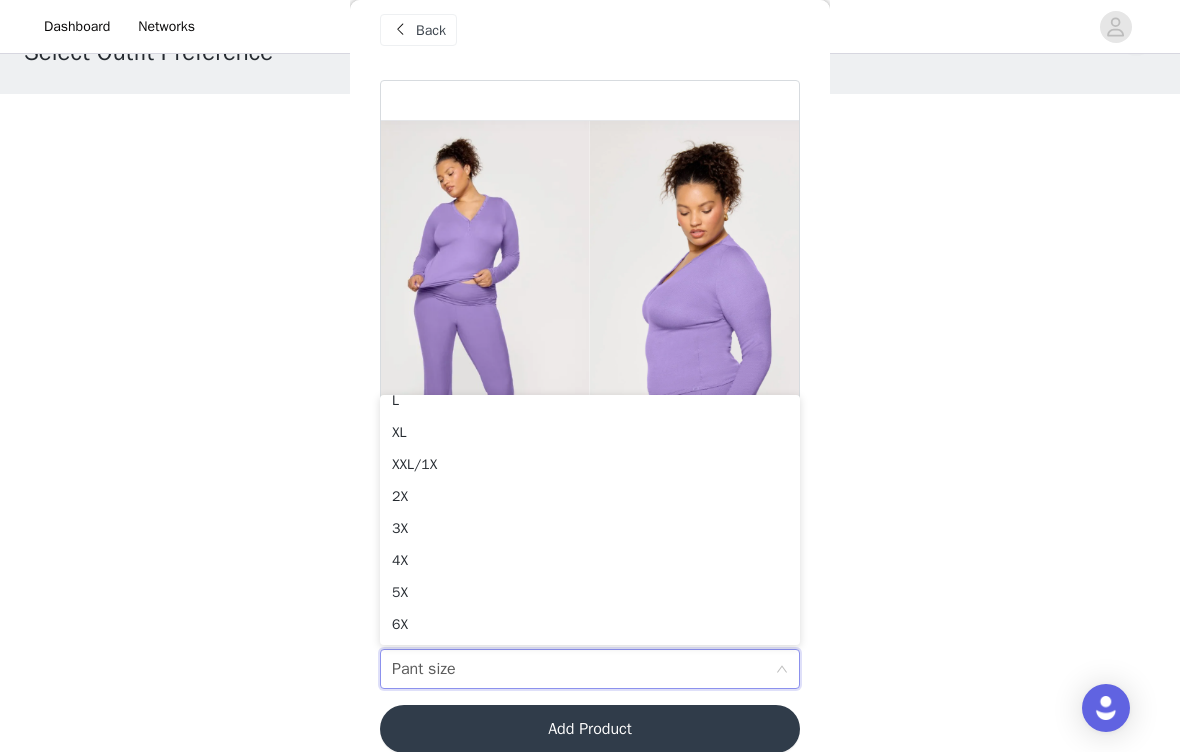 scroll, scrollTop: 110, scrollLeft: 0, axis: vertical 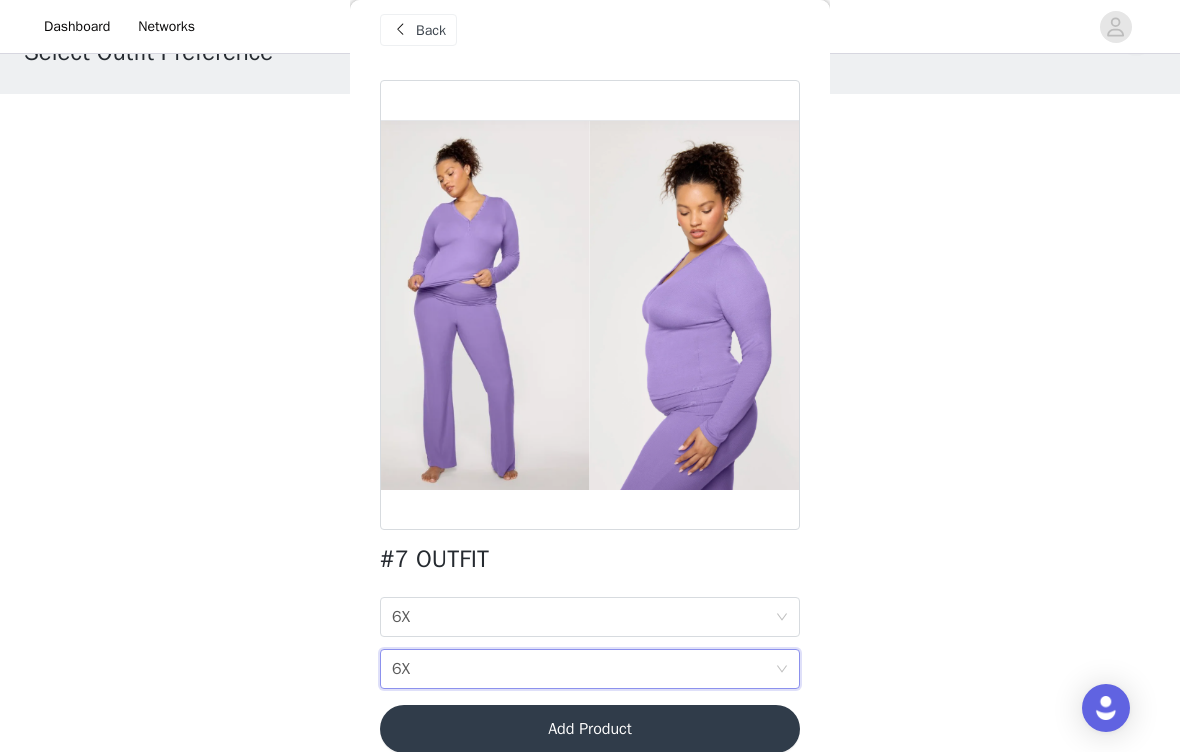 click on "Add Product" at bounding box center (590, 729) 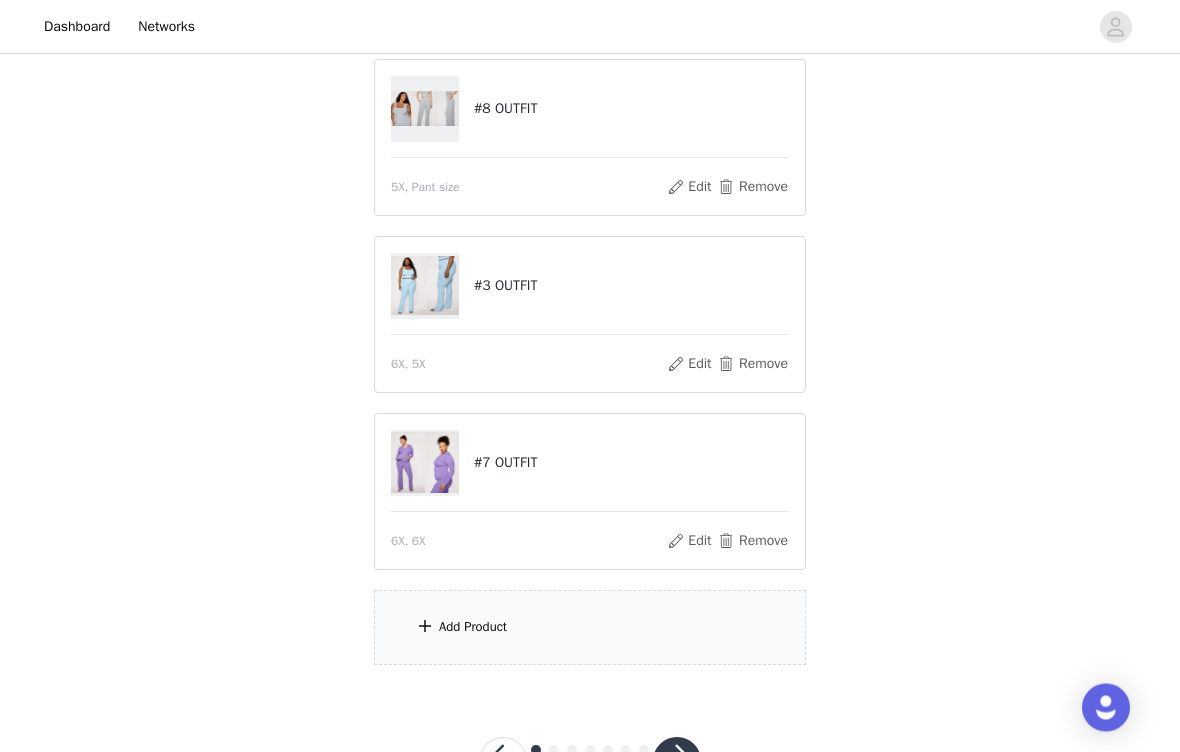 scroll, scrollTop: 272, scrollLeft: 0, axis: vertical 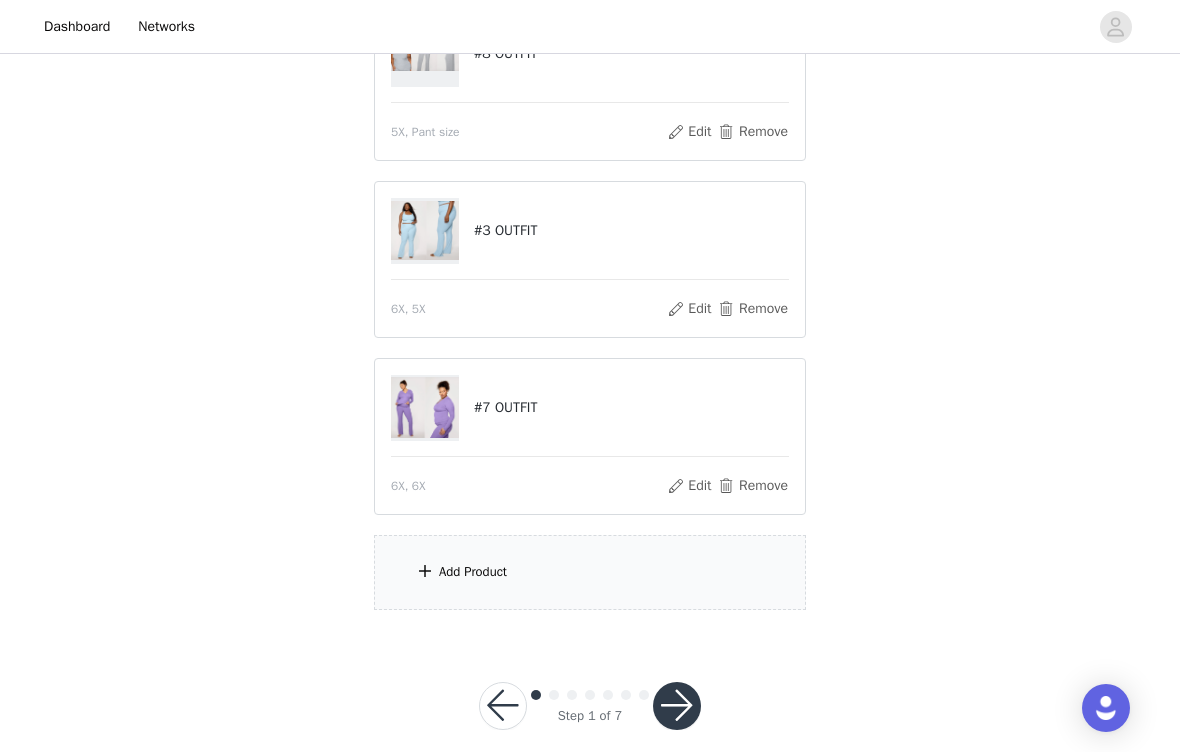 click at bounding box center [425, 571] 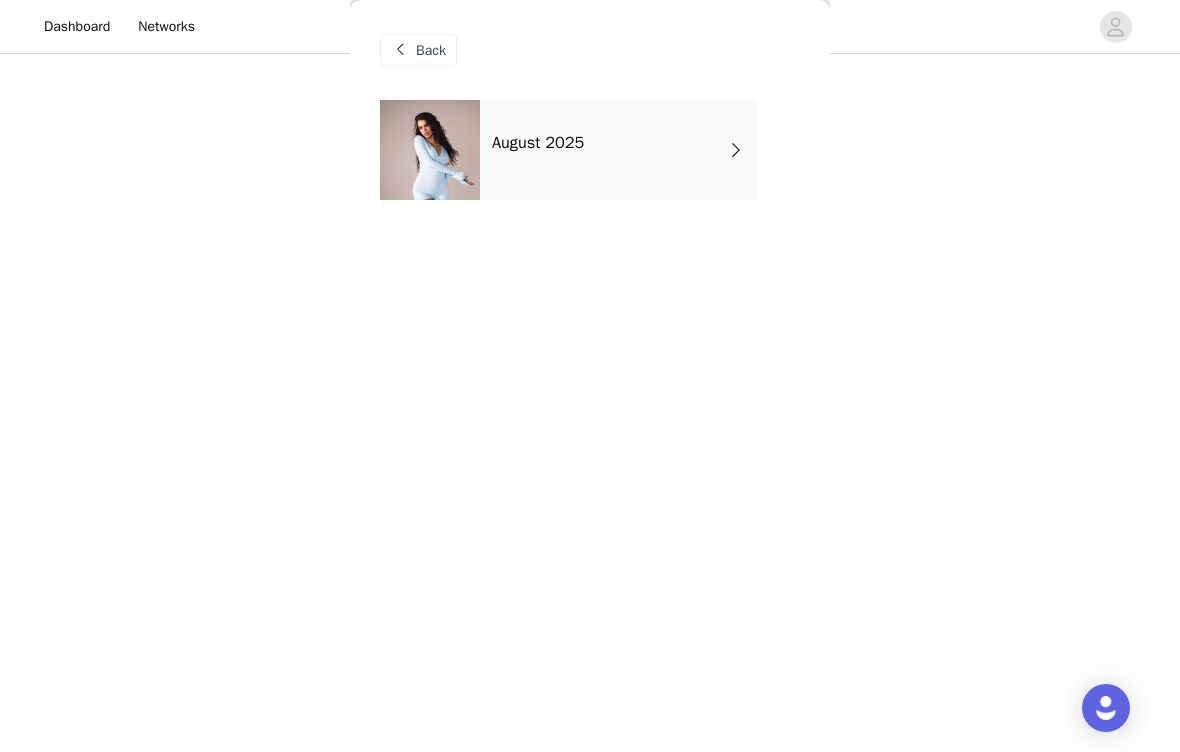 click at bounding box center [430, 150] 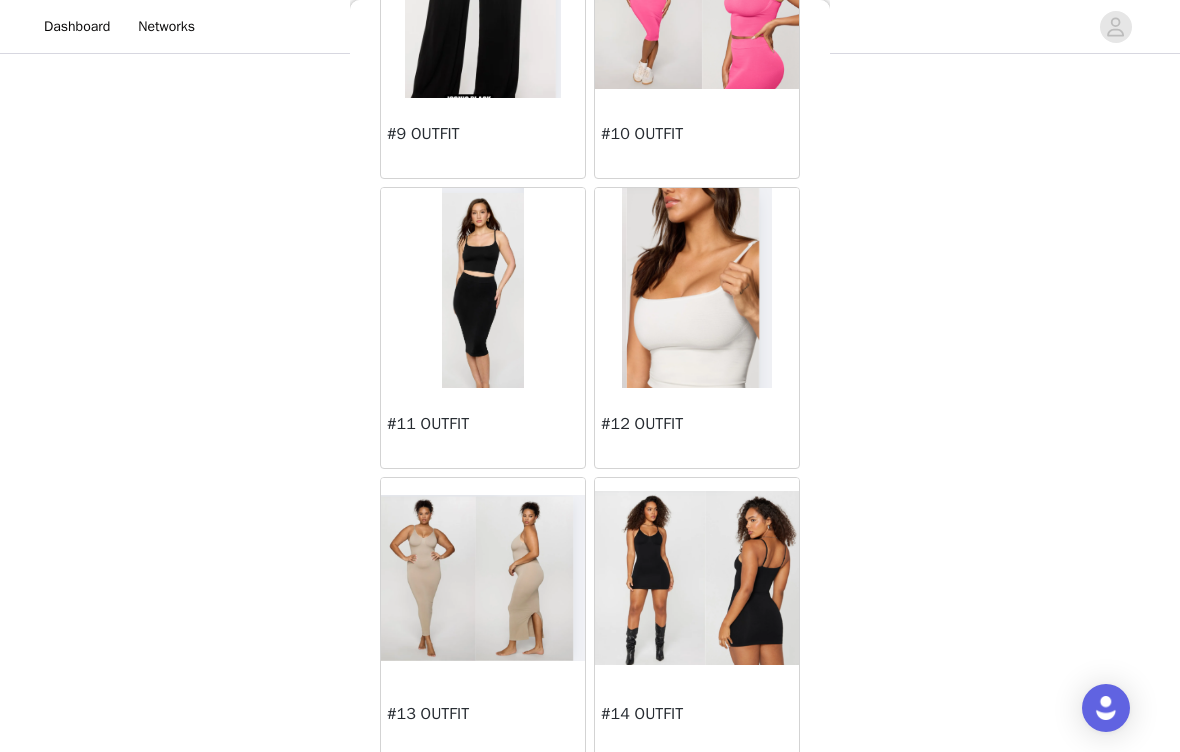 scroll, scrollTop: 1373, scrollLeft: 0, axis: vertical 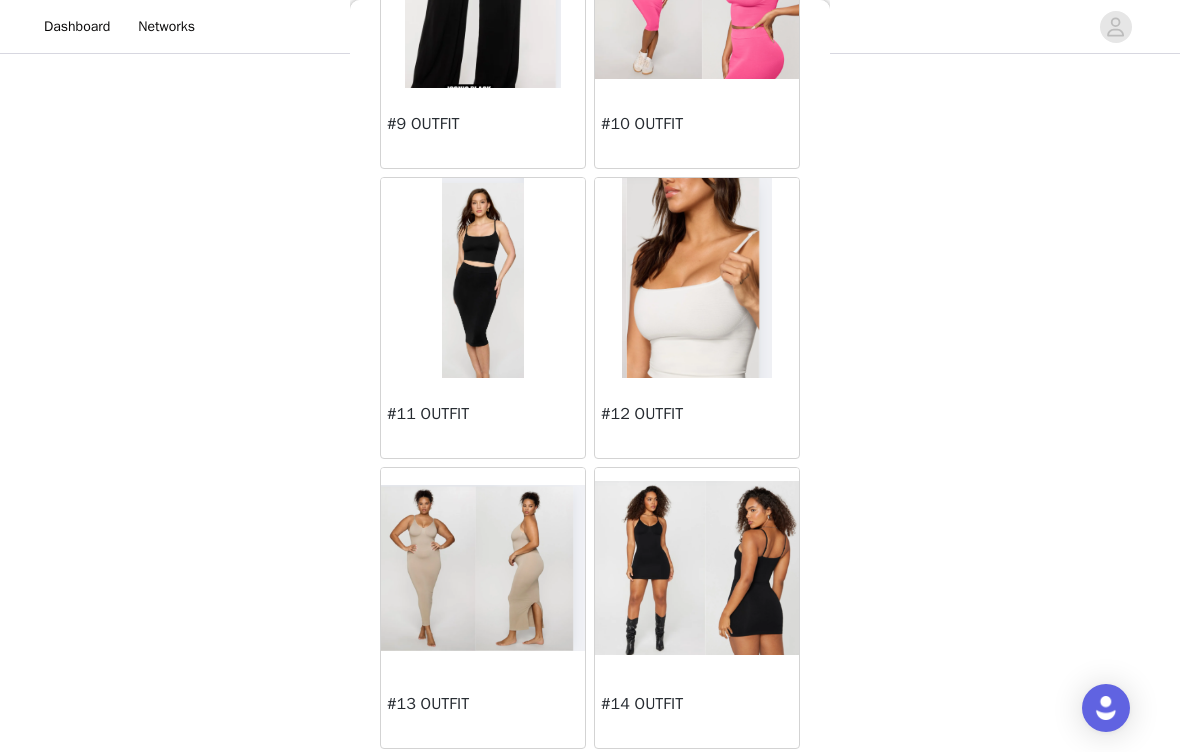 click at bounding box center [697, 278] 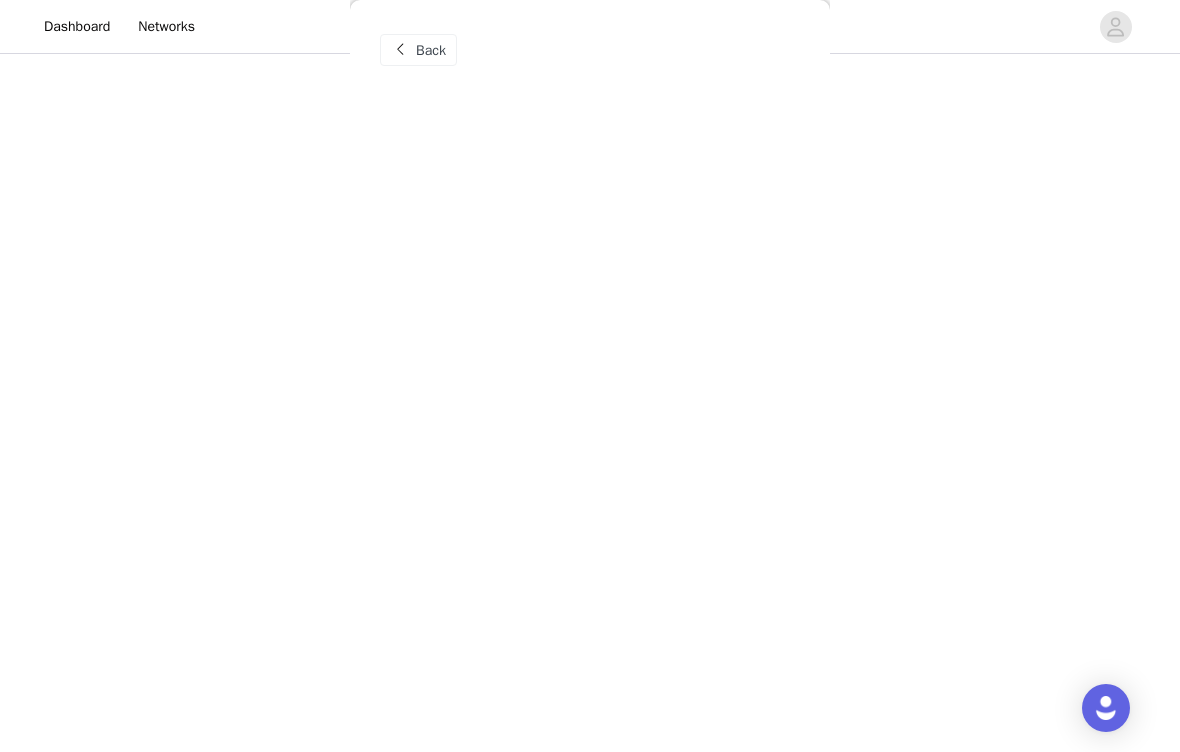 scroll, scrollTop: 0, scrollLeft: 0, axis: both 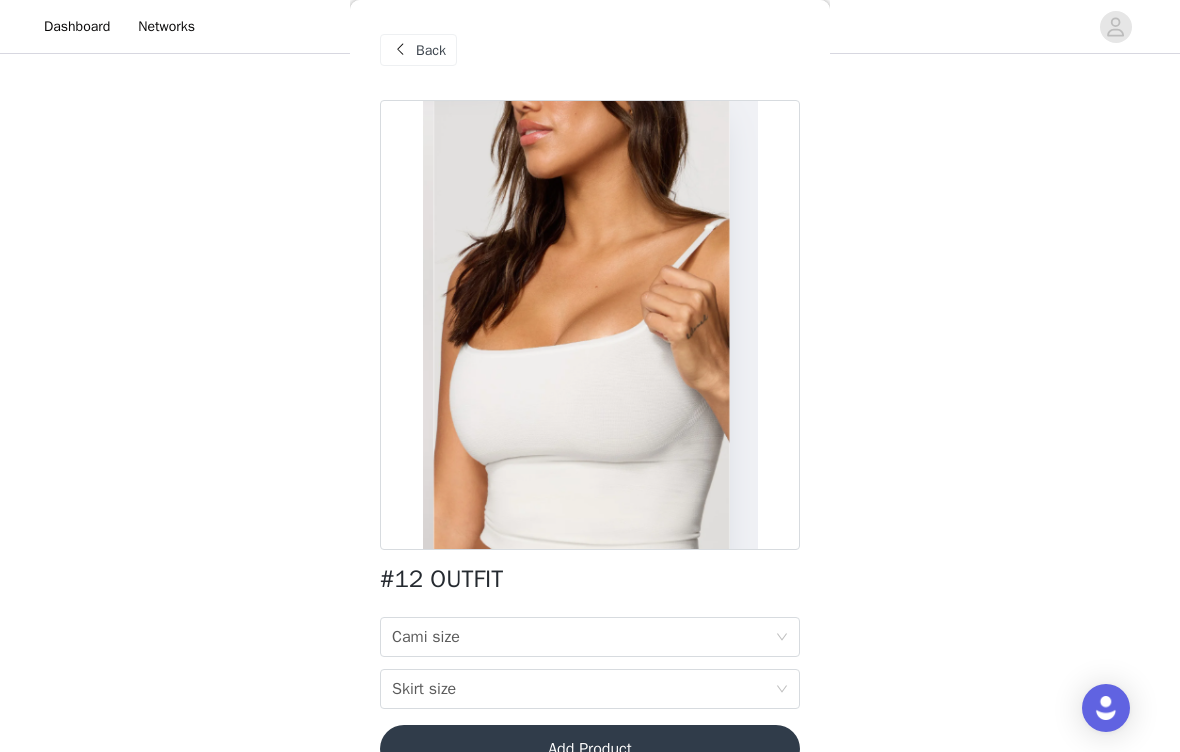 click on "Cami size" at bounding box center [426, 637] 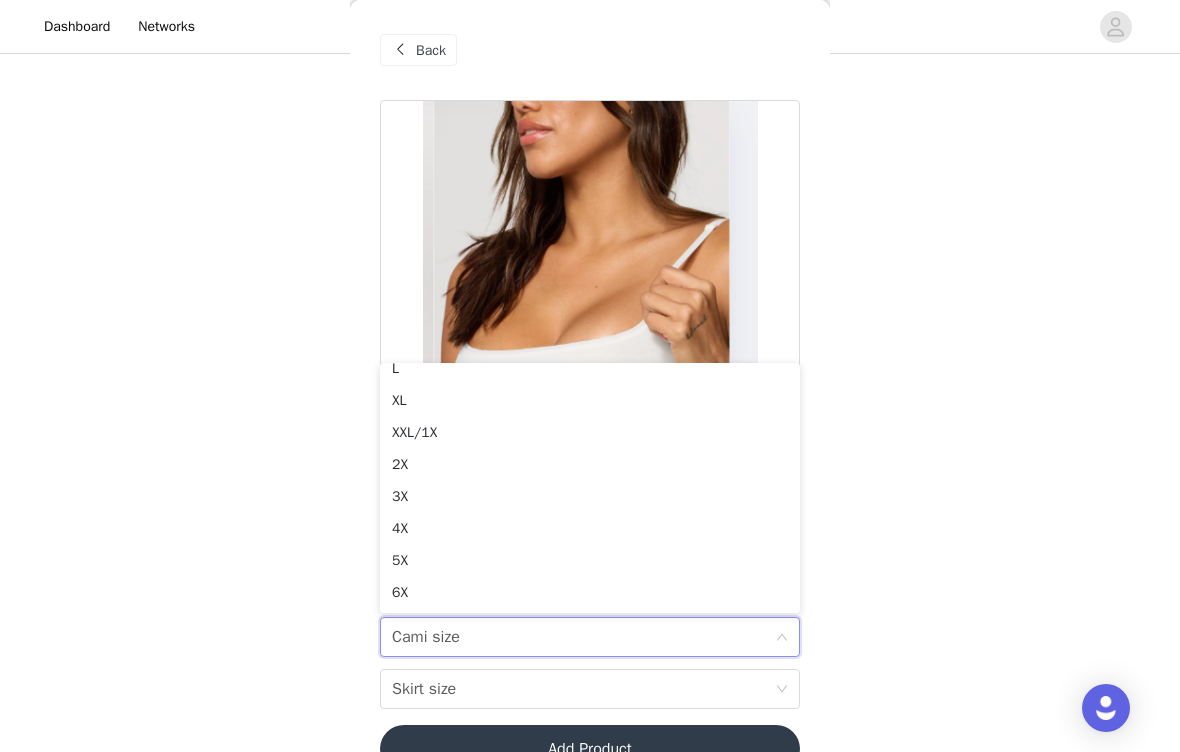 scroll, scrollTop: 110, scrollLeft: 0, axis: vertical 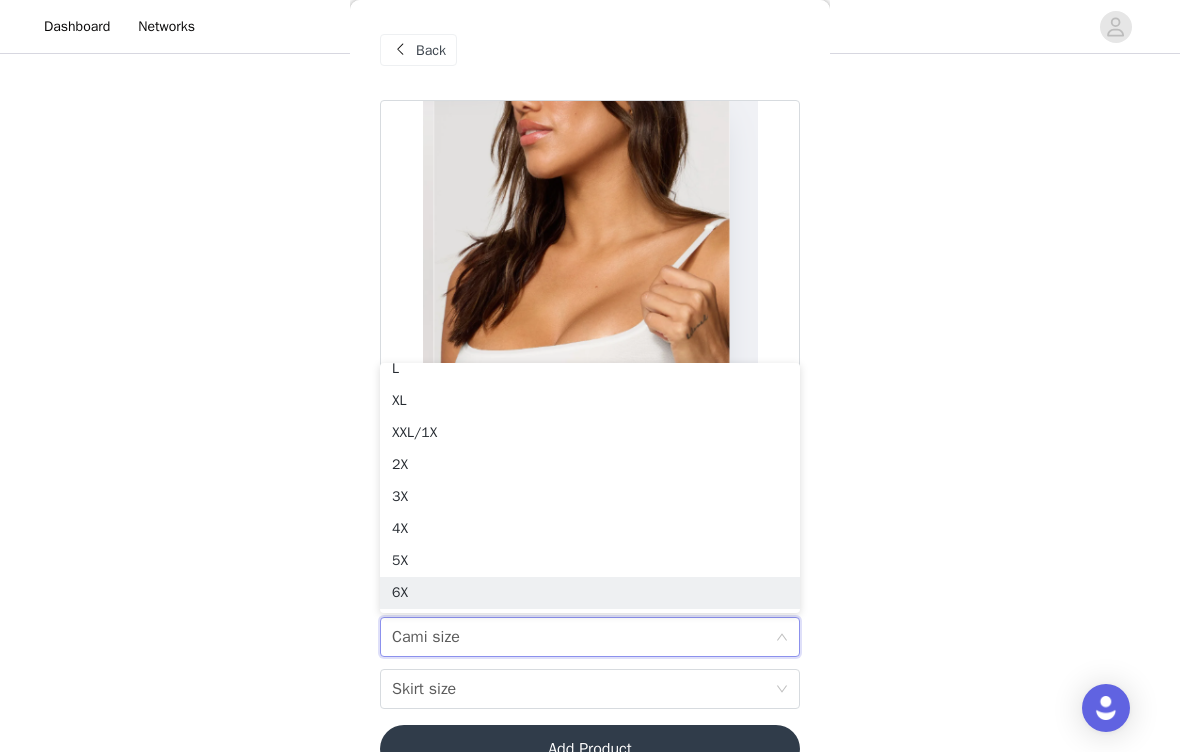 click on "6X" at bounding box center (590, 593) 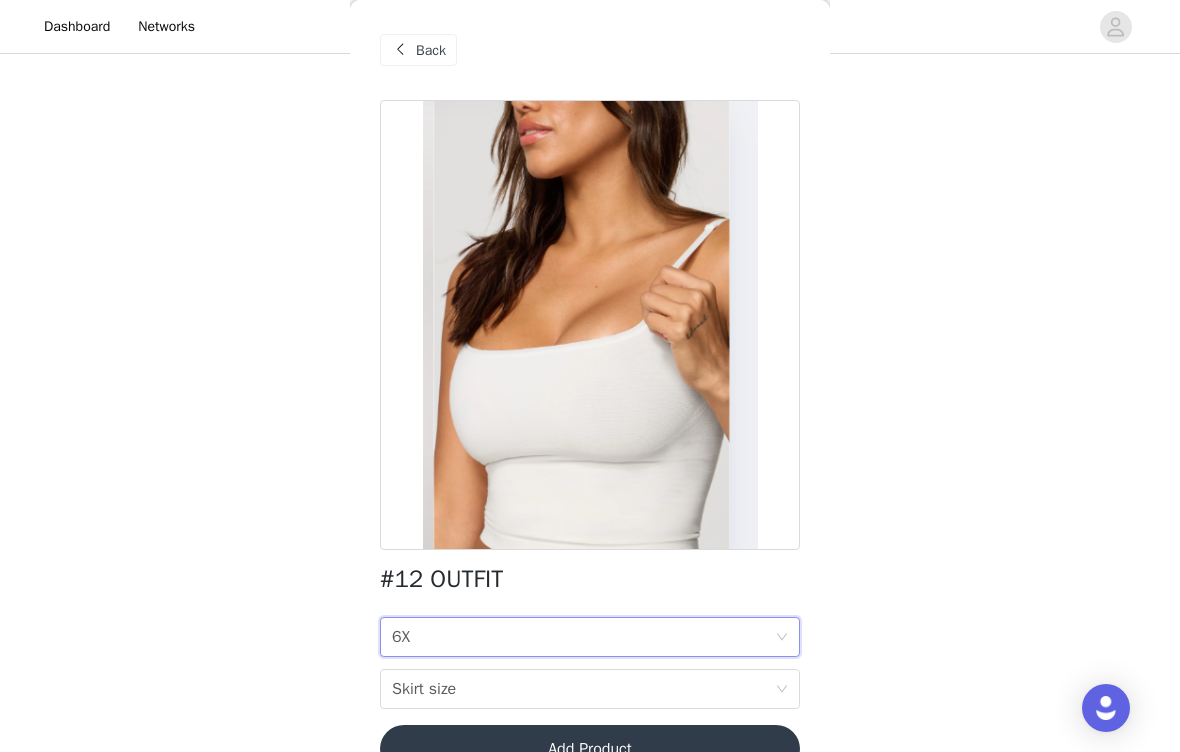 click on "Skirt size" at bounding box center [424, 689] 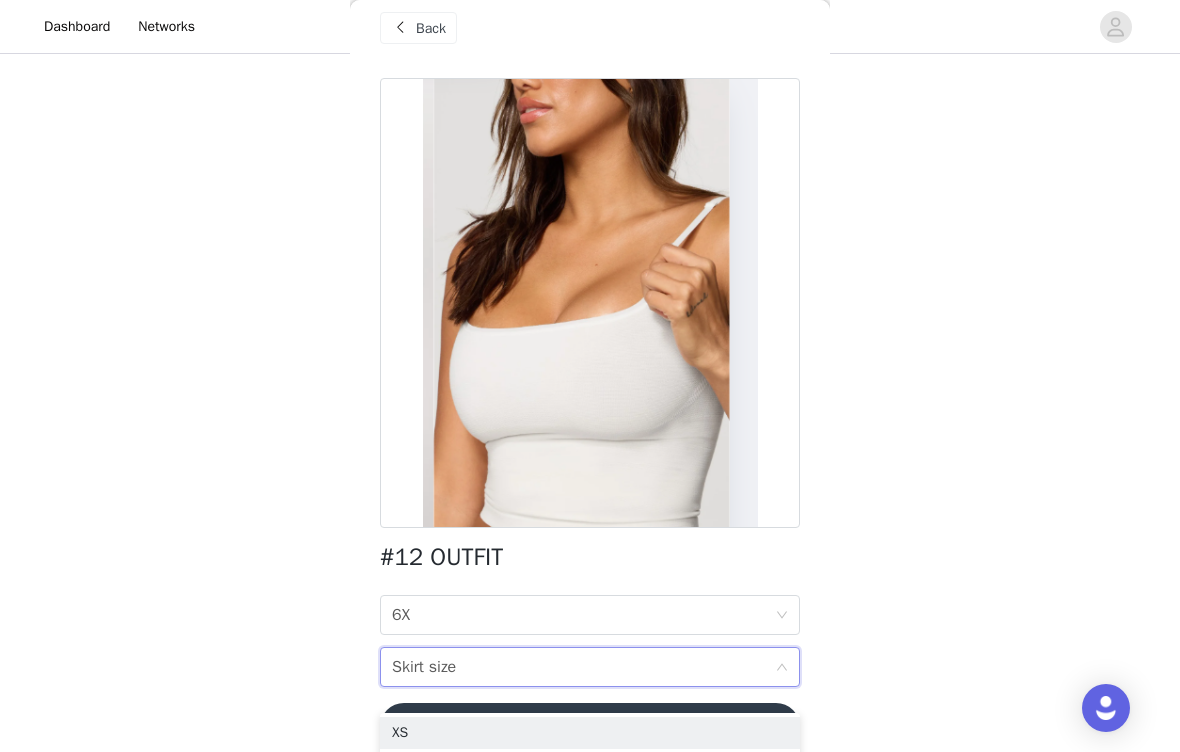 scroll, scrollTop: 20, scrollLeft: 0, axis: vertical 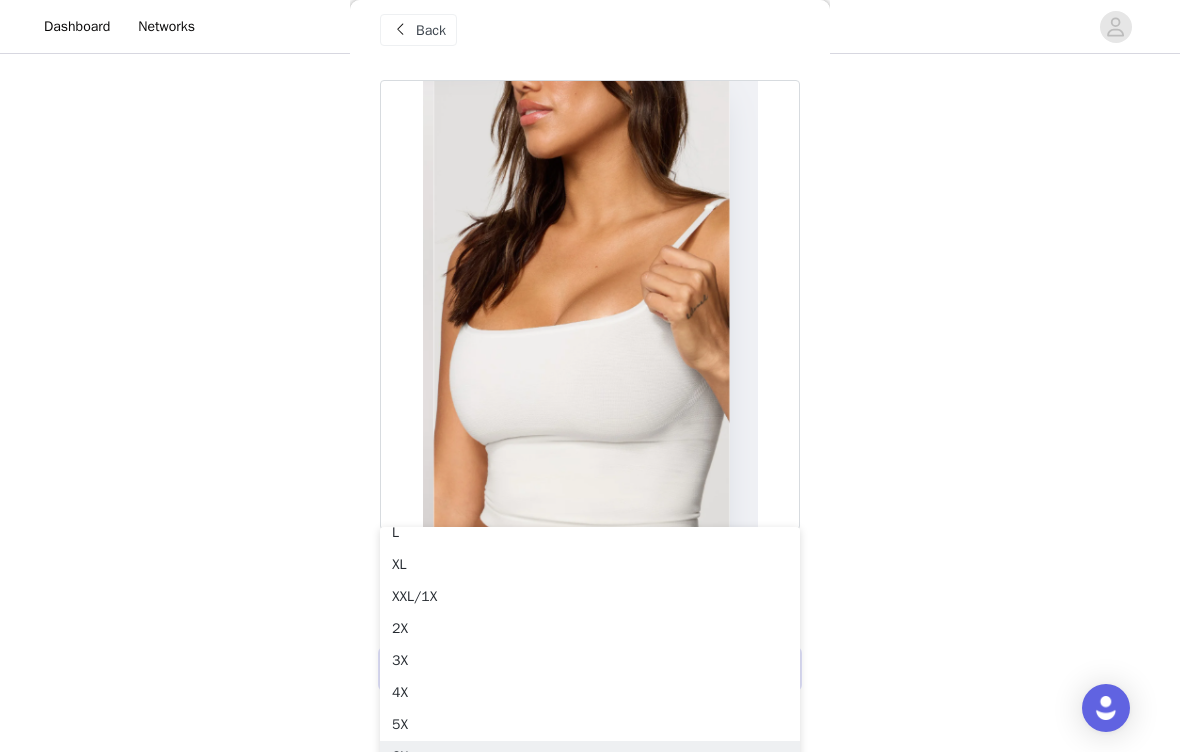 click on "6X" at bounding box center (590, 757) 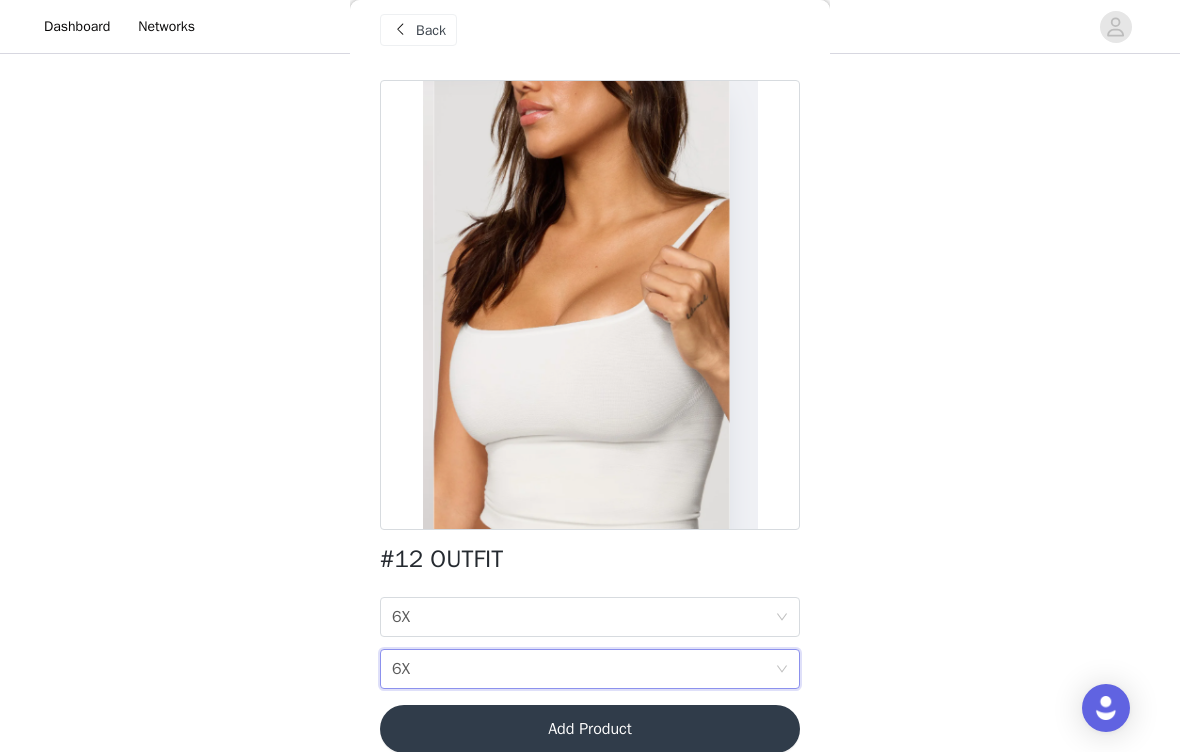 scroll, scrollTop: 272, scrollLeft: 0, axis: vertical 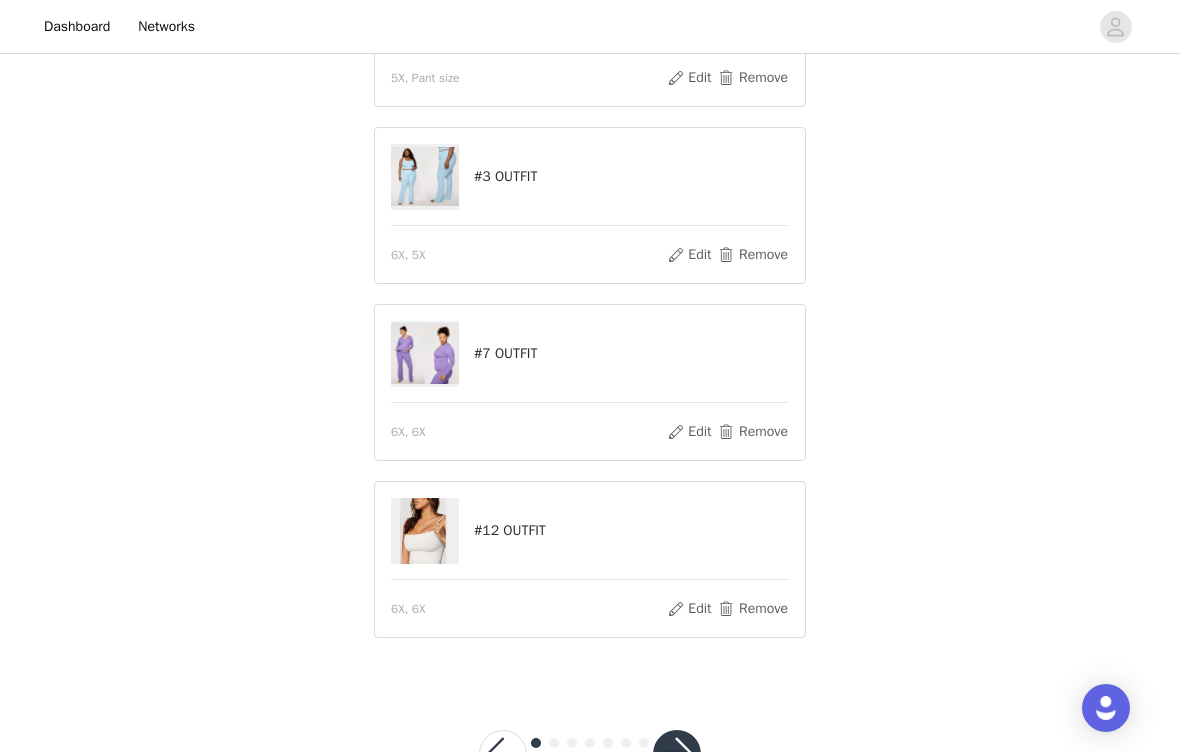 click at bounding box center [677, 754] 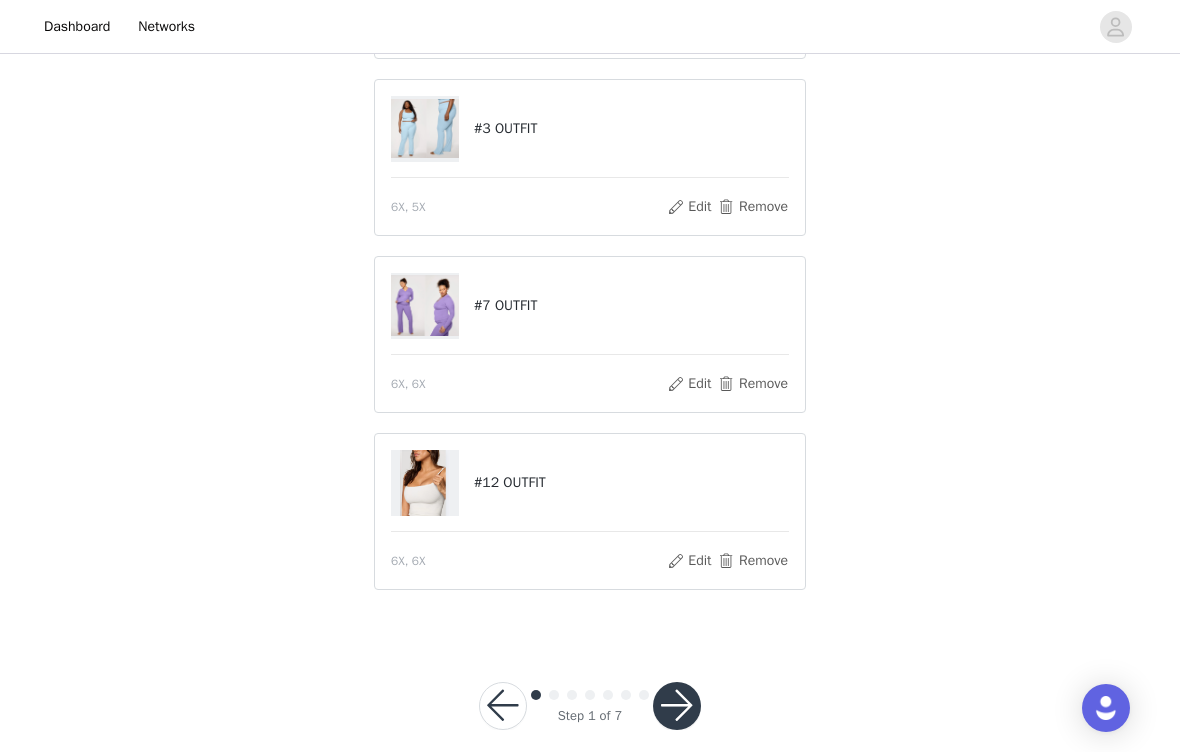 click at bounding box center (677, 706) 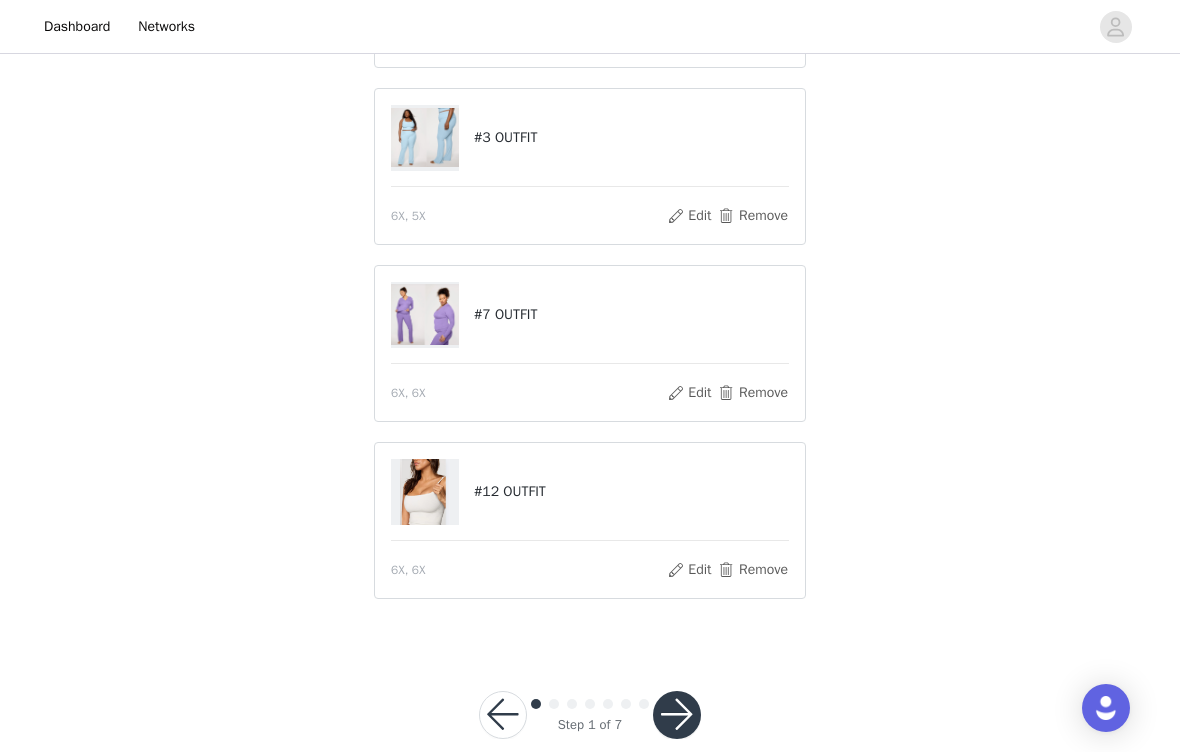 scroll, scrollTop: 394, scrollLeft: 0, axis: vertical 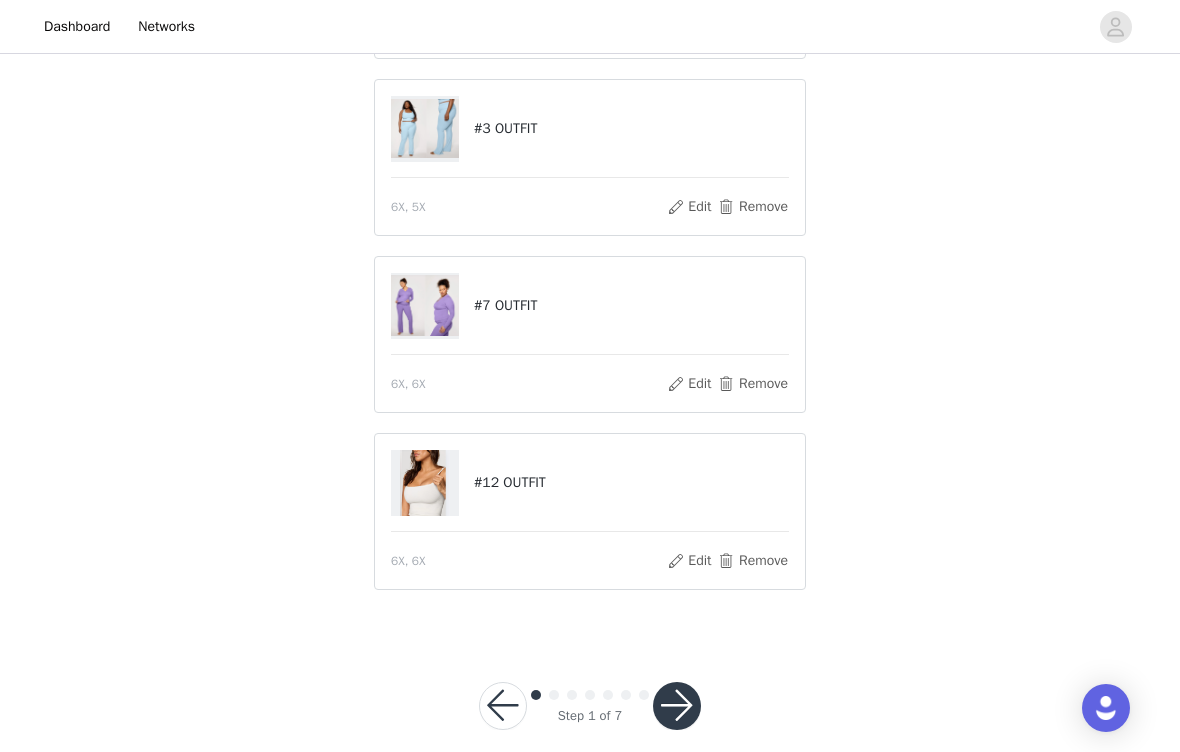 click at bounding box center (677, 706) 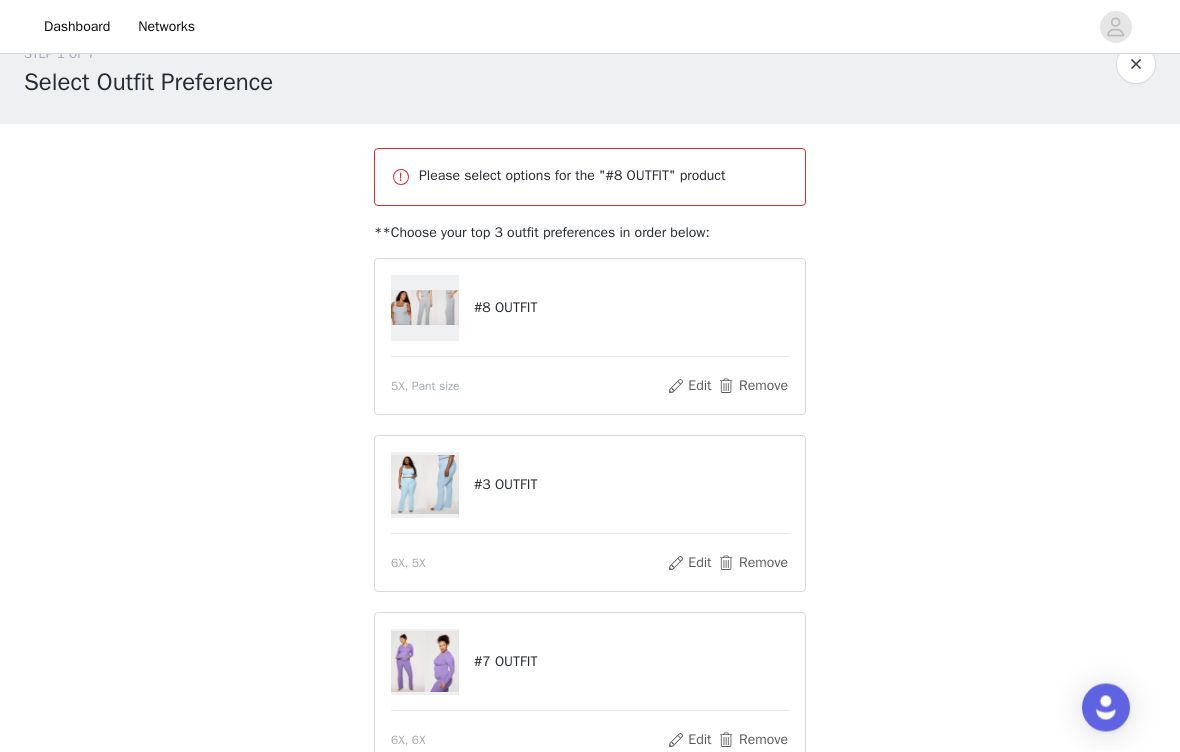 scroll, scrollTop: 0, scrollLeft: 0, axis: both 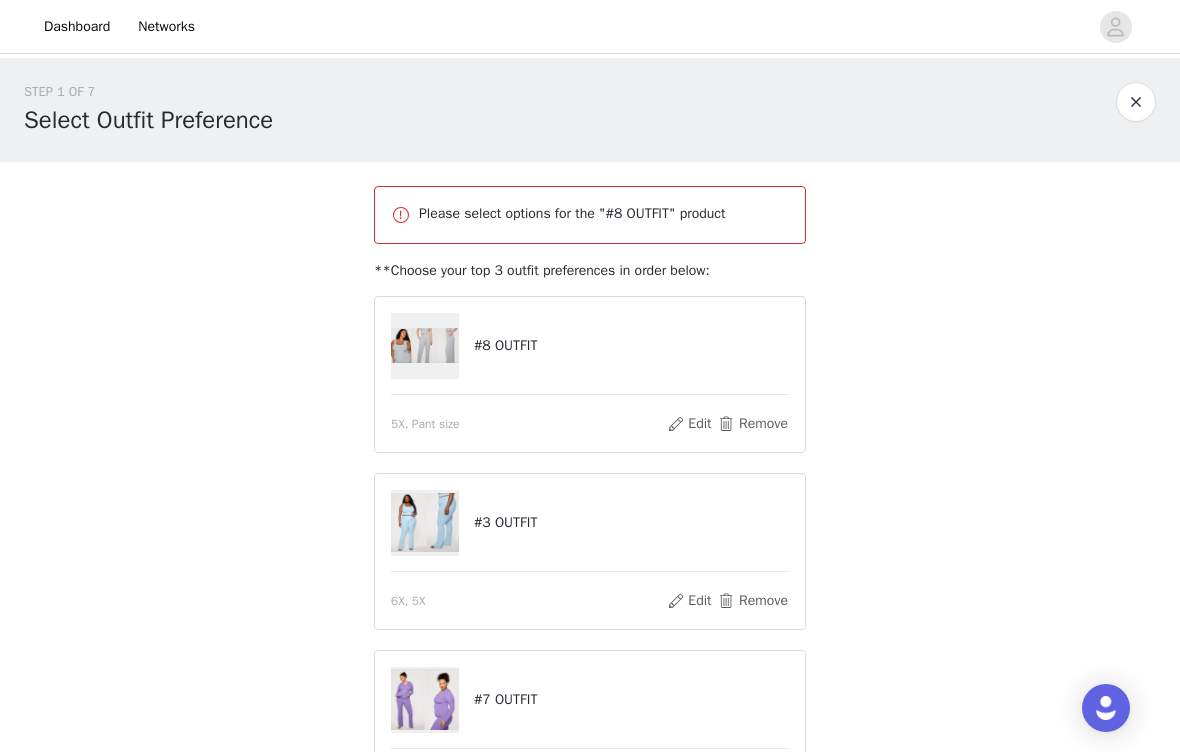 click on "Edit" at bounding box center (689, 424) 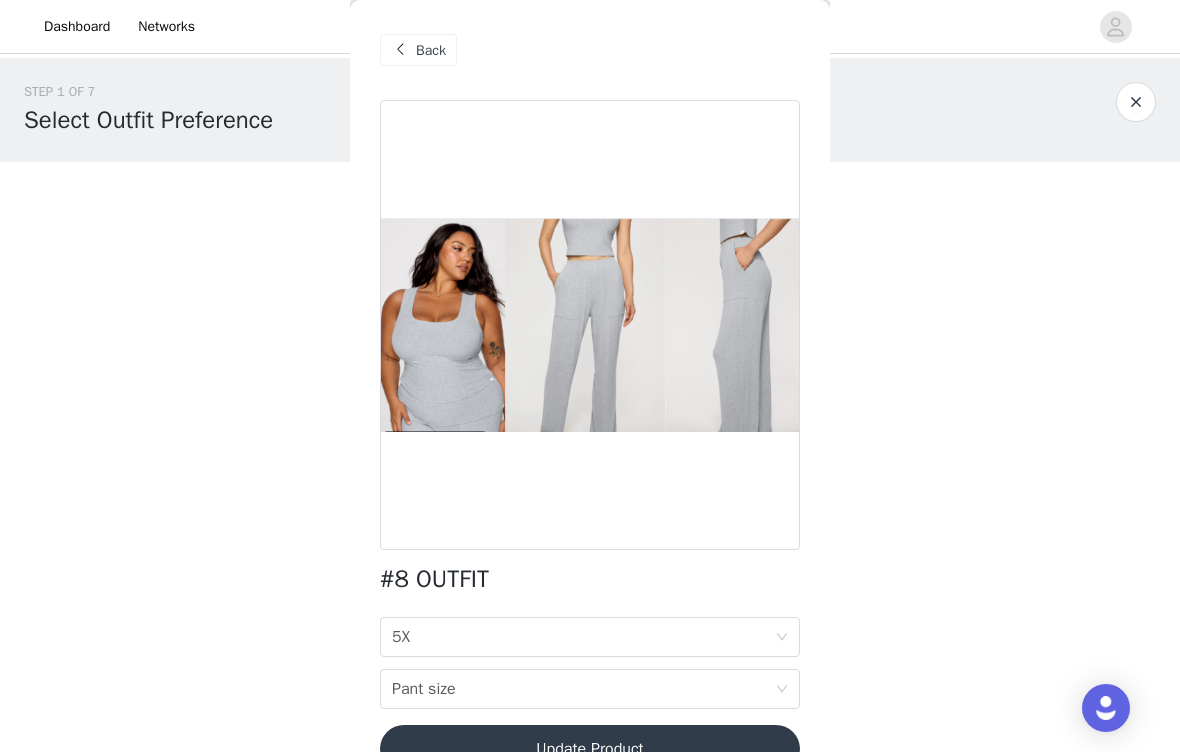 click on "Pant size" at bounding box center (424, 689) 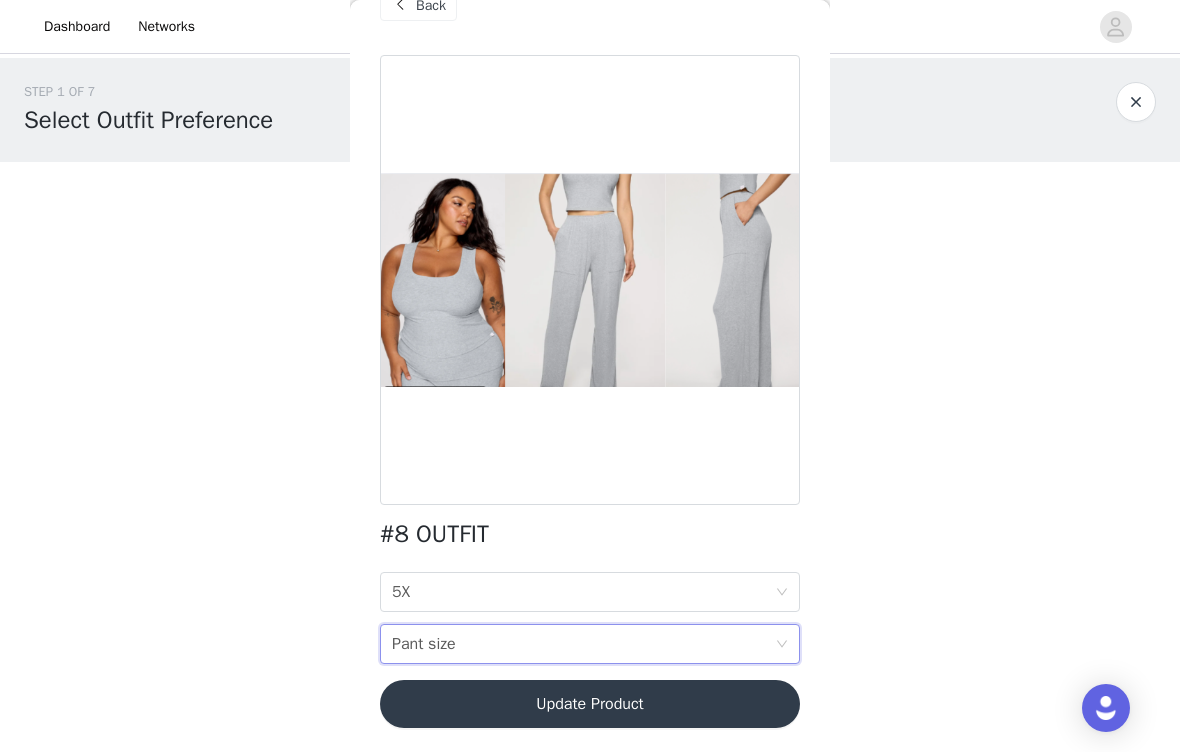 scroll, scrollTop: 45, scrollLeft: 0, axis: vertical 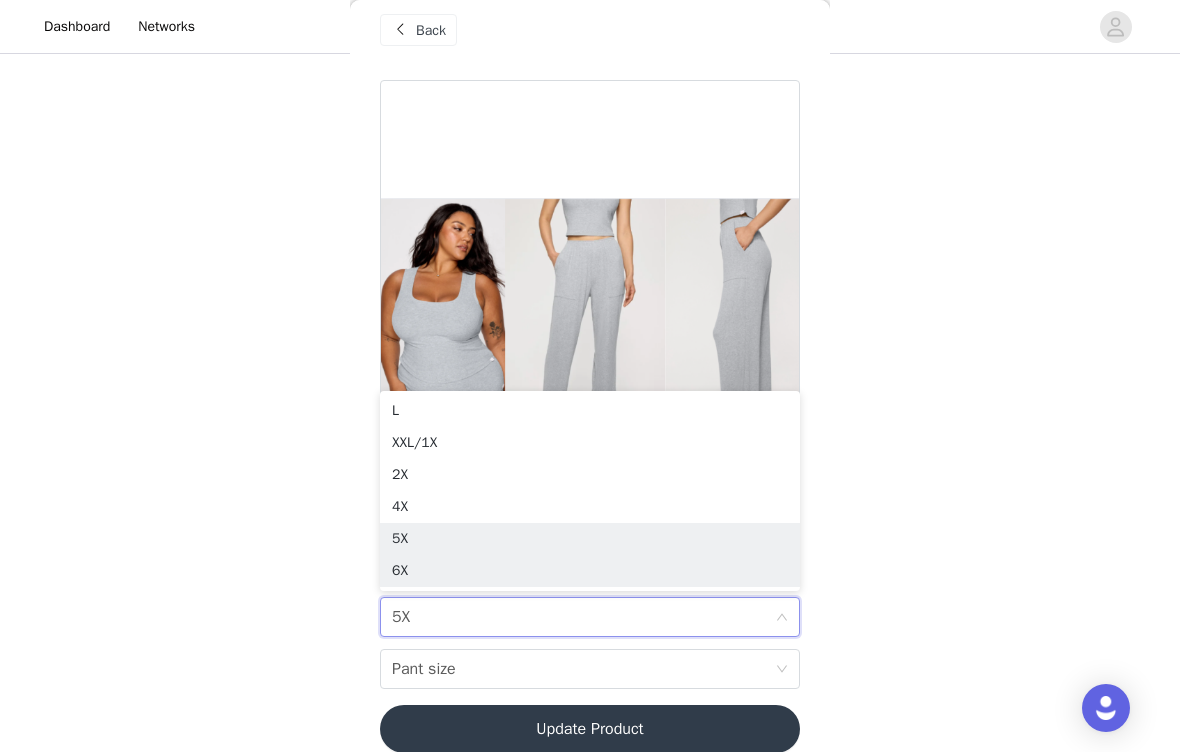 click on "6X" at bounding box center [590, 571] 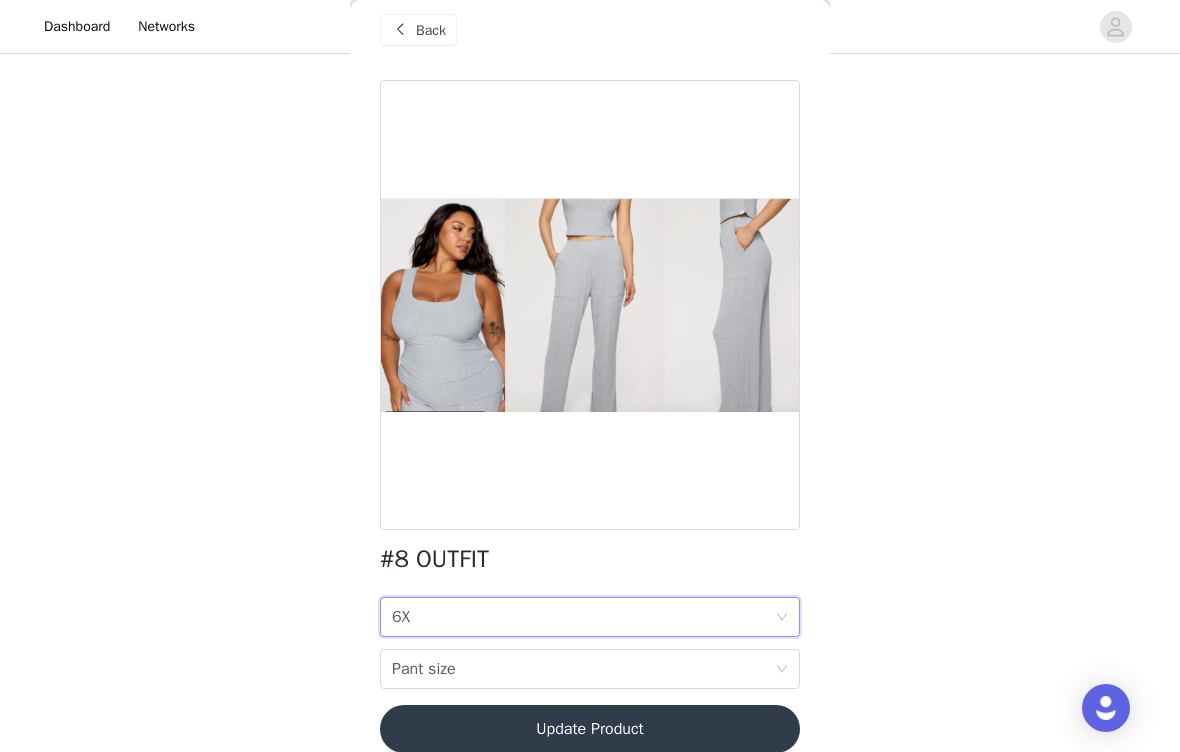 click on "Pant size" at bounding box center (424, 669) 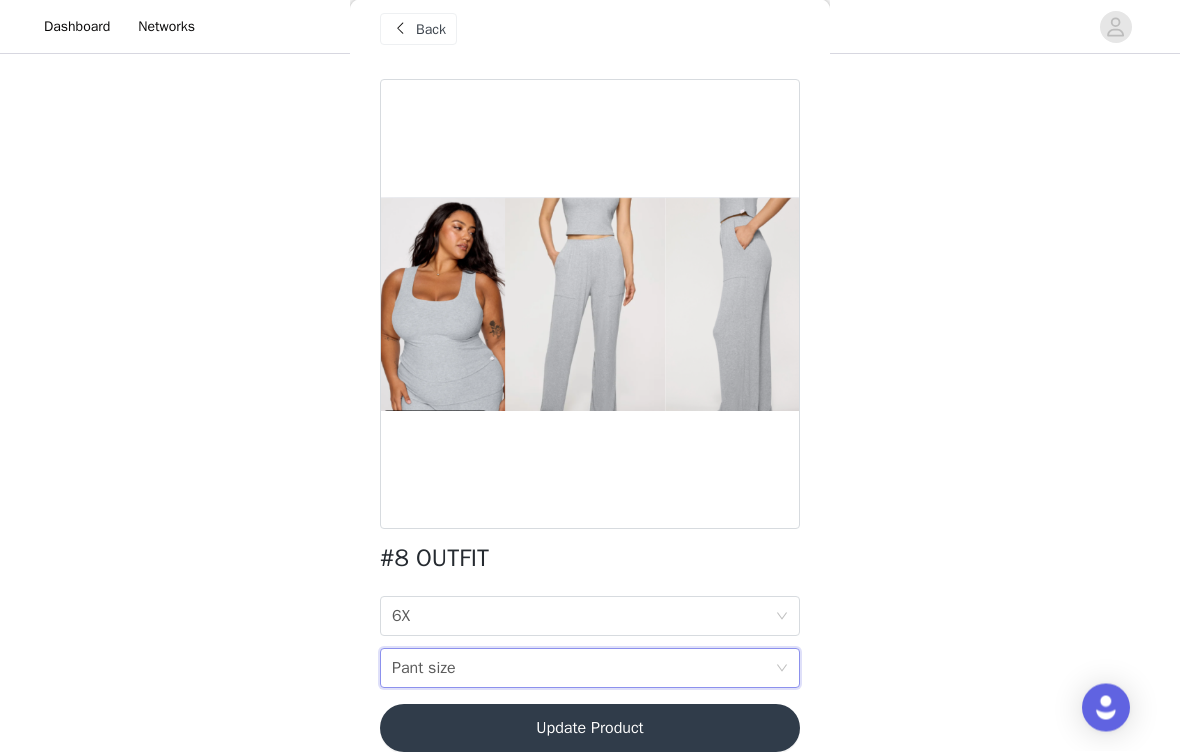 scroll, scrollTop: 394, scrollLeft: 0, axis: vertical 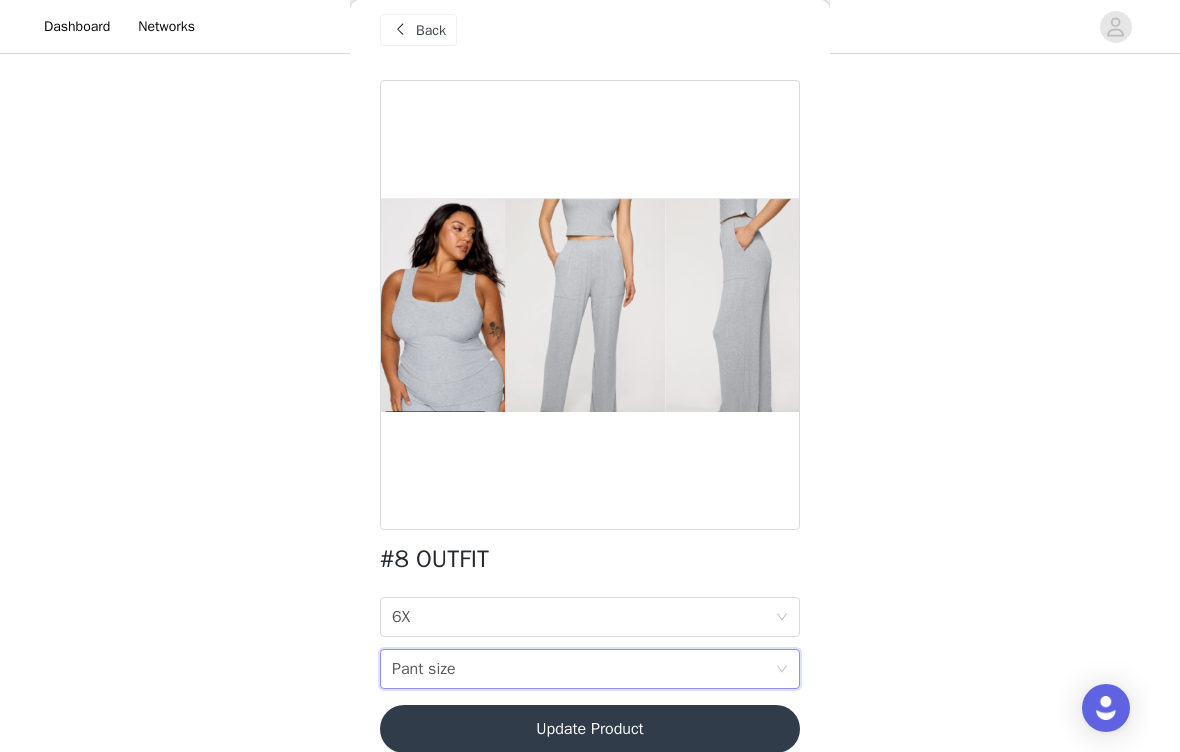 click on "Pant size" at bounding box center (424, 669) 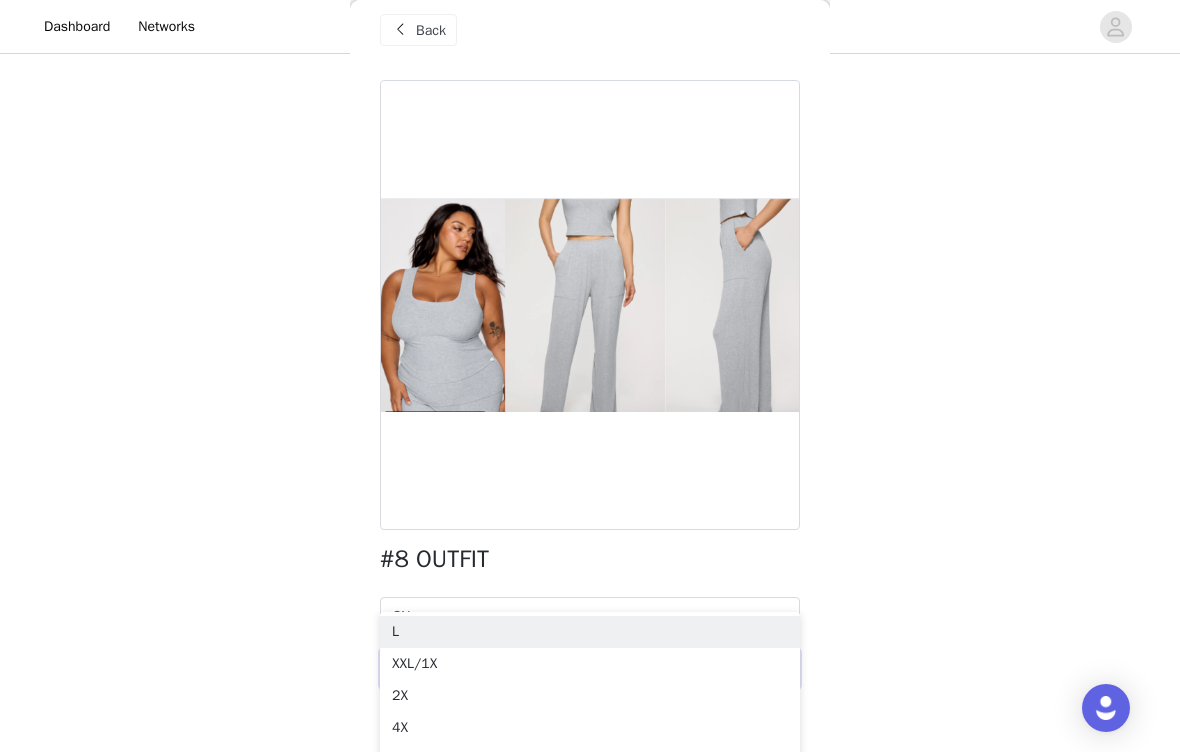 scroll, scrollTop: 510, scrollLeft: 0, axis: vertical 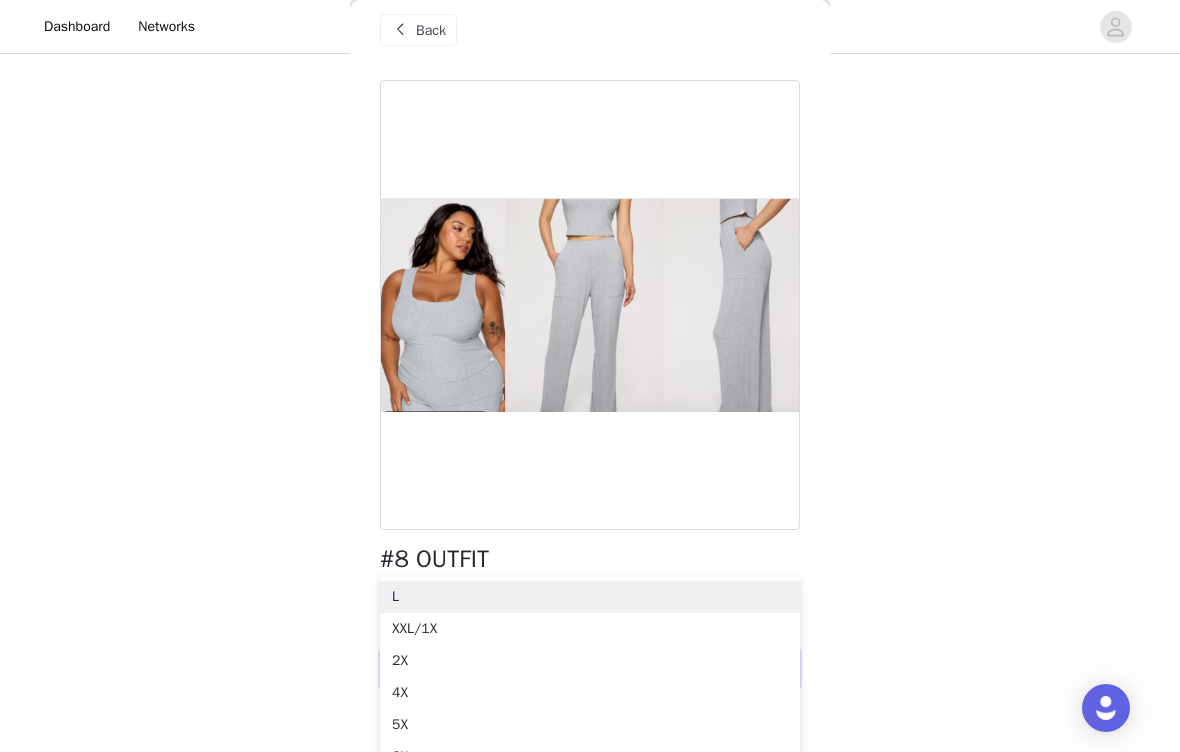 click on "5X" at bounding box center (590, 725) 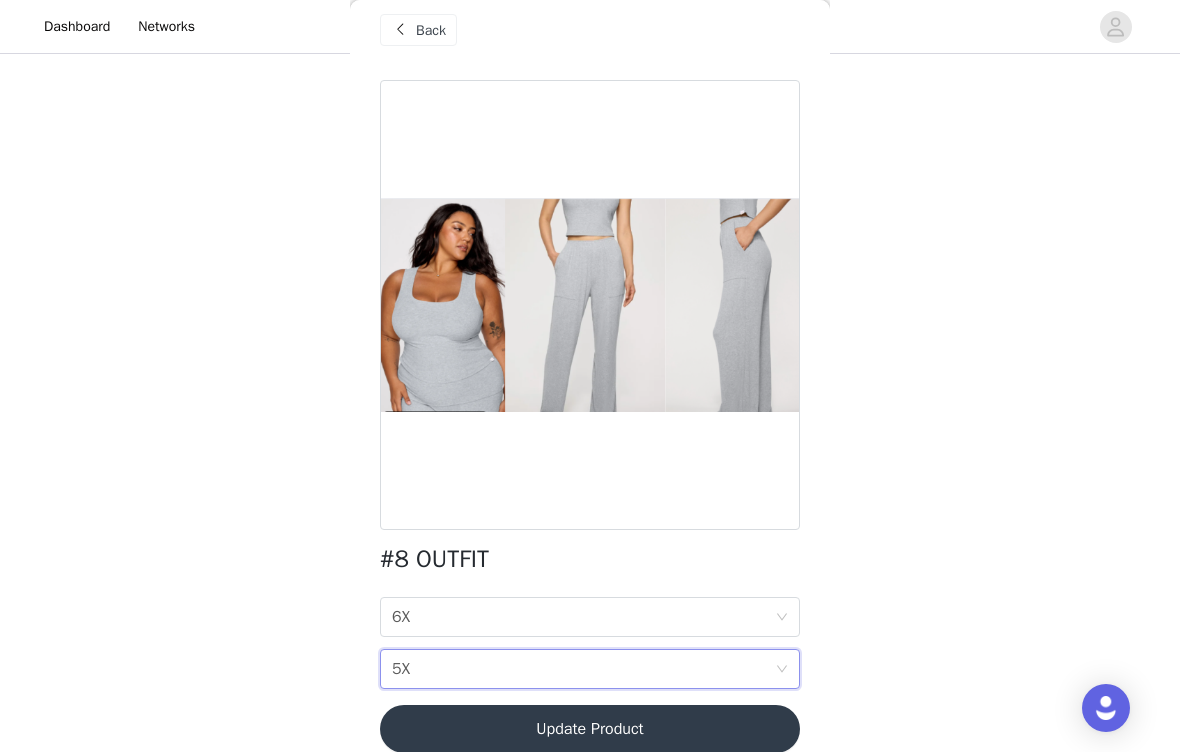 scroll, scrollTop: 394, scrollLeft: 0, axis: vertical 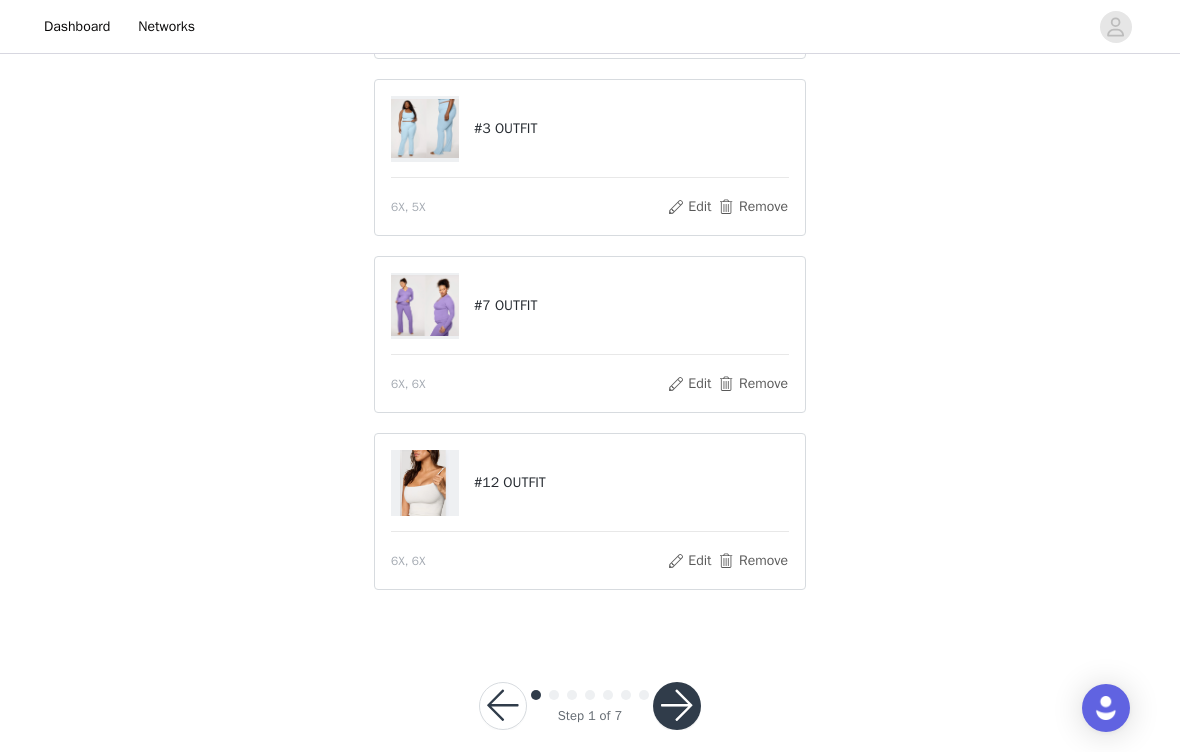 click at bounding box center [677, 706] 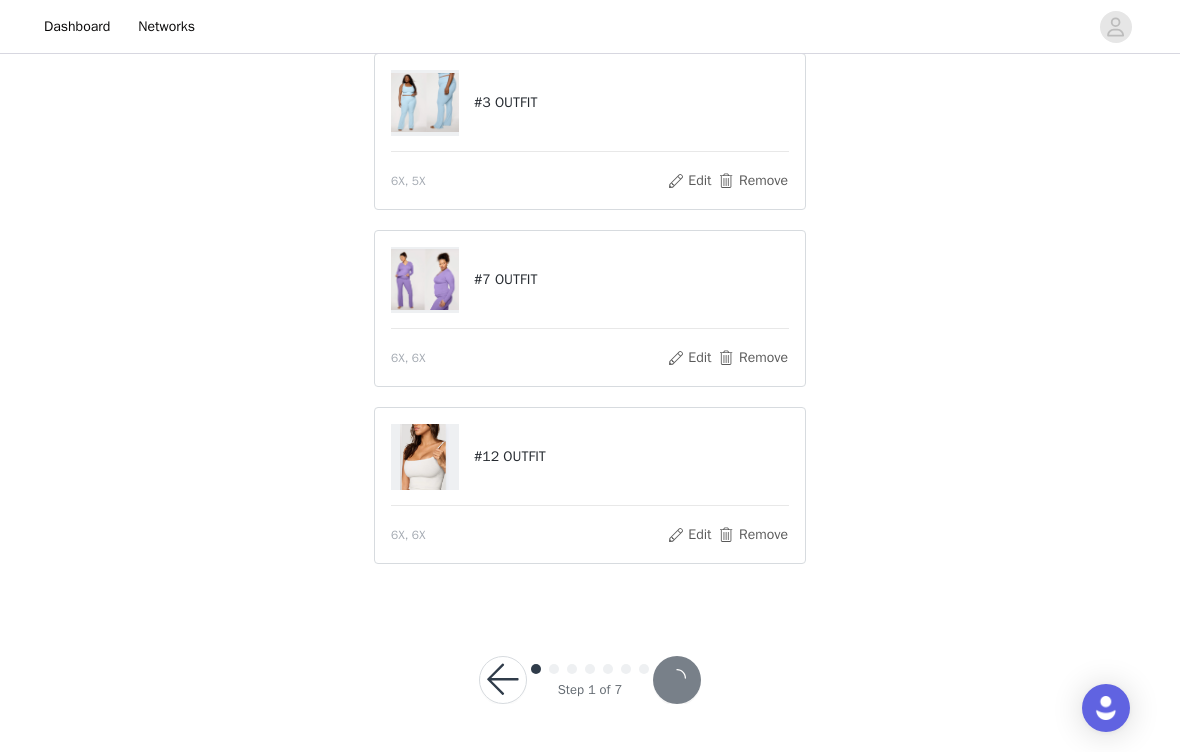 scroll, scrollTop: 320, scrollLeft: 0, axis: vertical 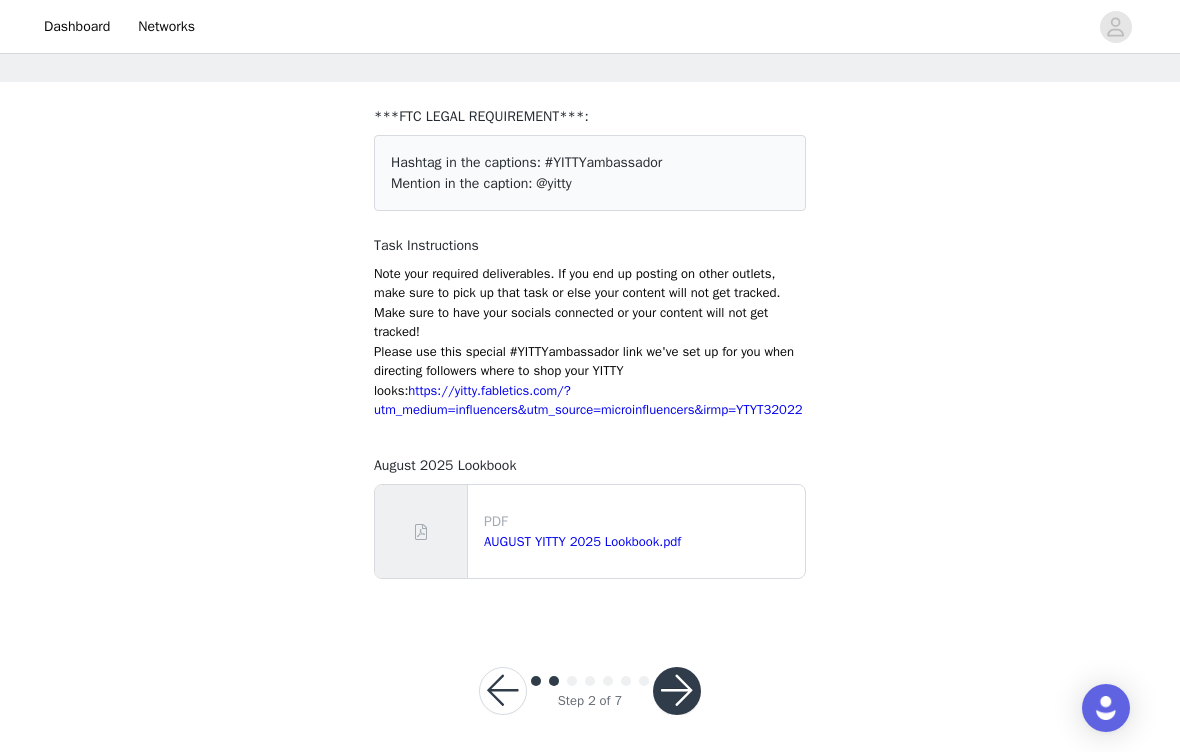 click at bounding box center (677, 691) 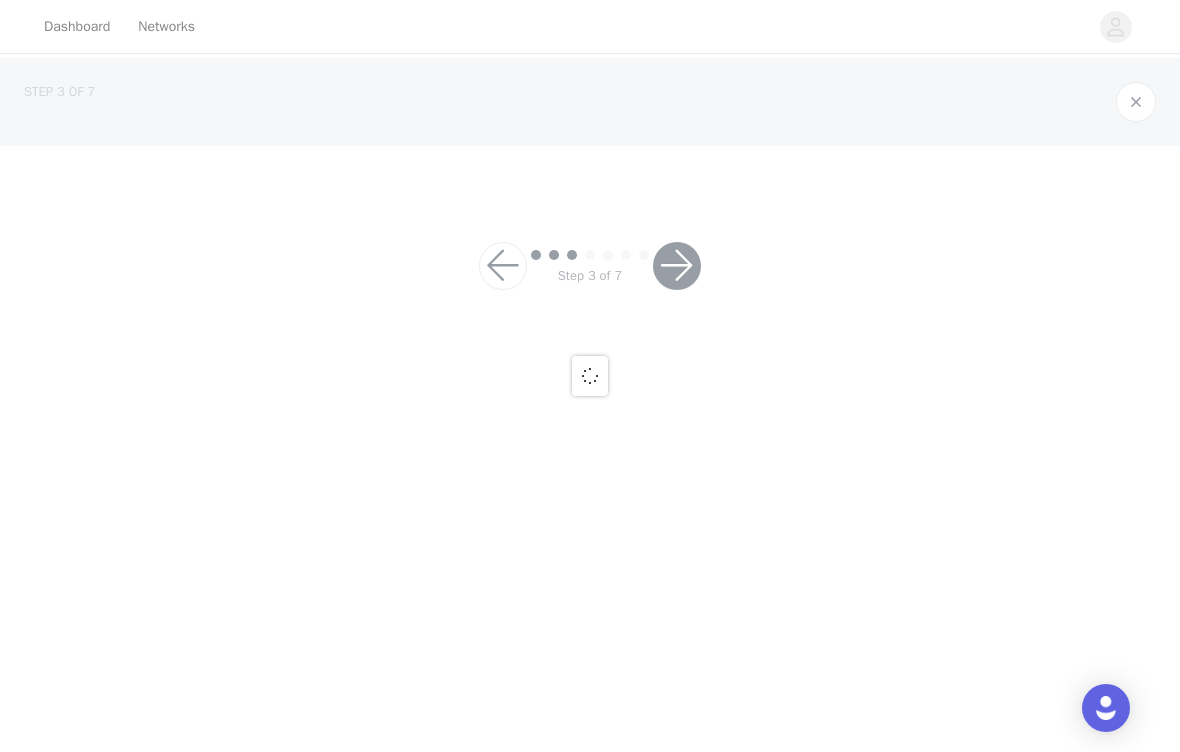 scroll, scrollTop: 0, scrollLeft: 0, axis: both 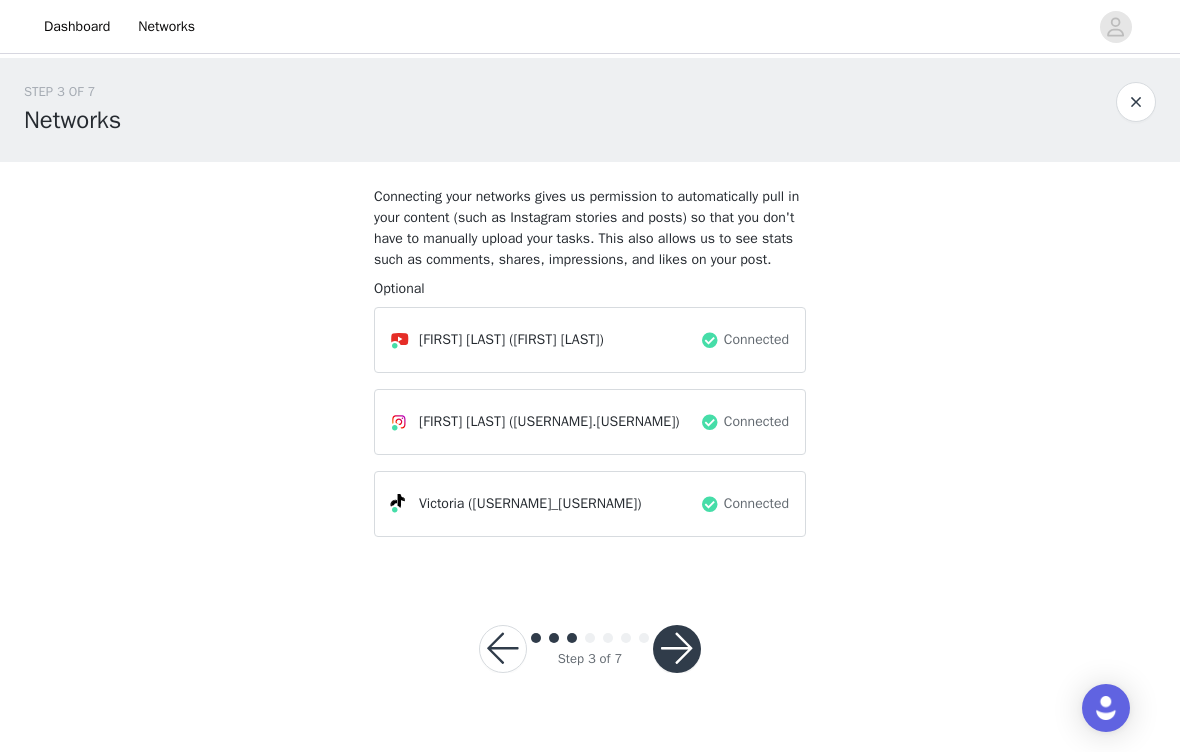 click at bounding box center [677, 649] 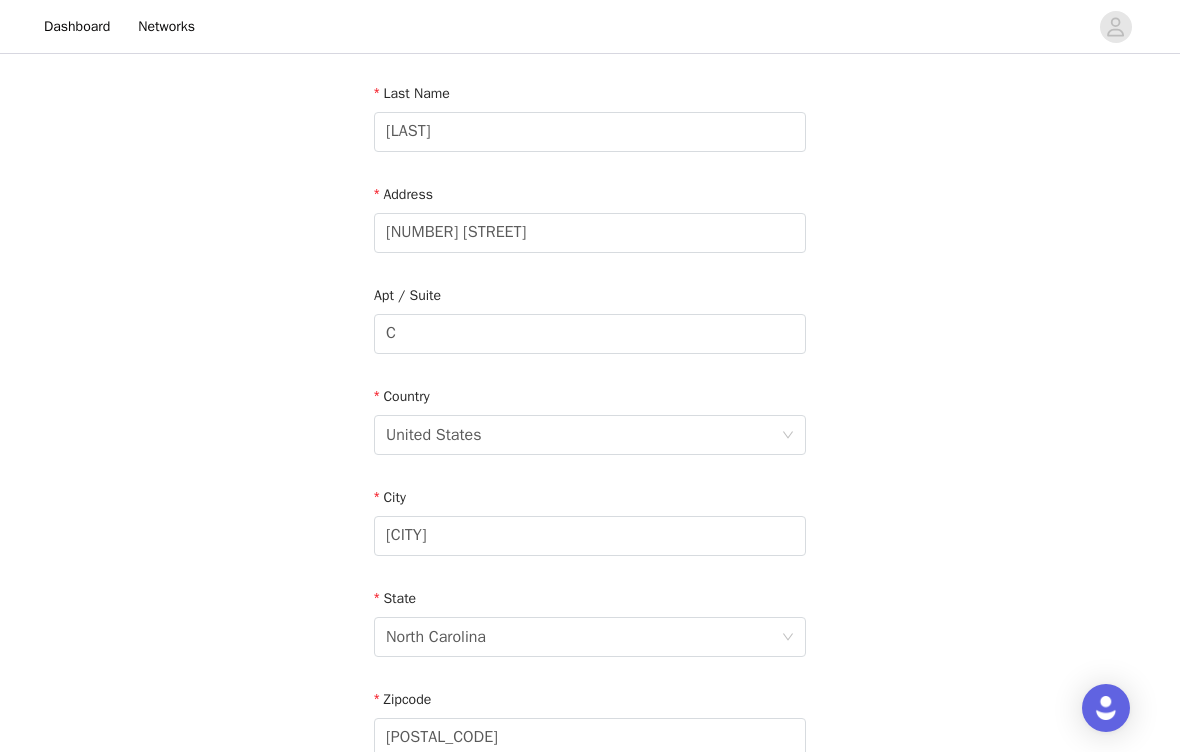 scroll, scrollTop: 607, scrollLeft: 0, axis: vertical 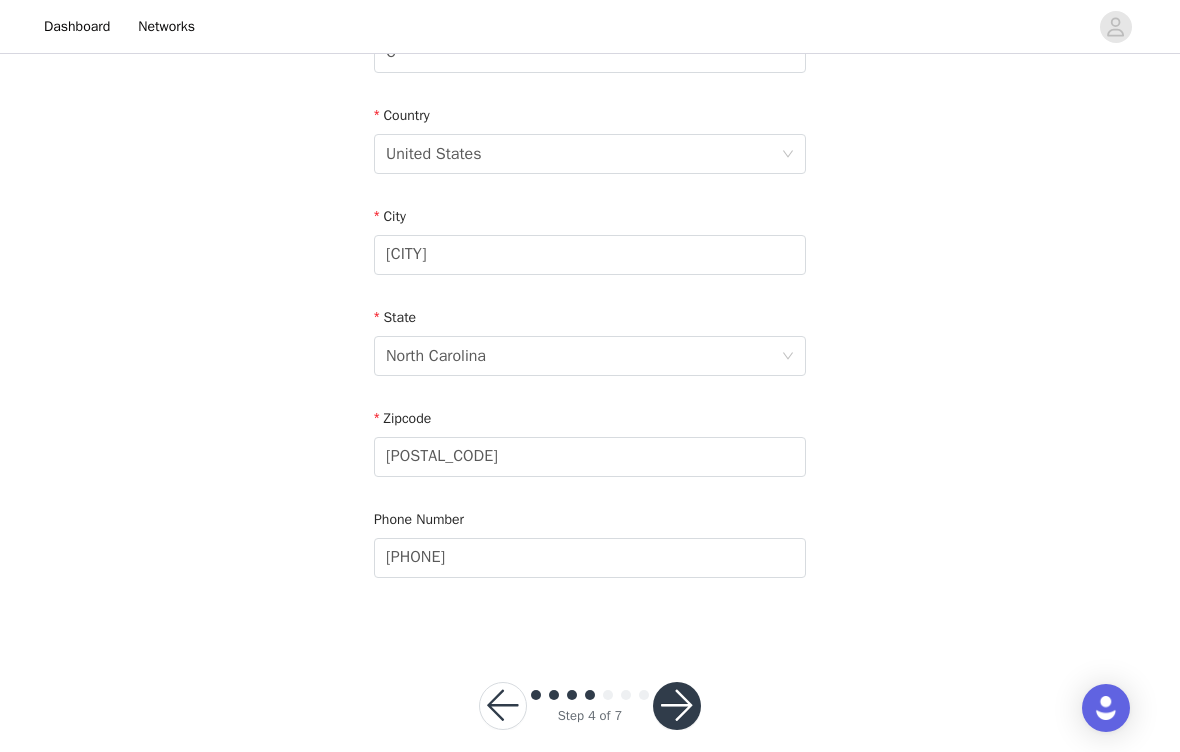 click at bounding box center (677, 706) 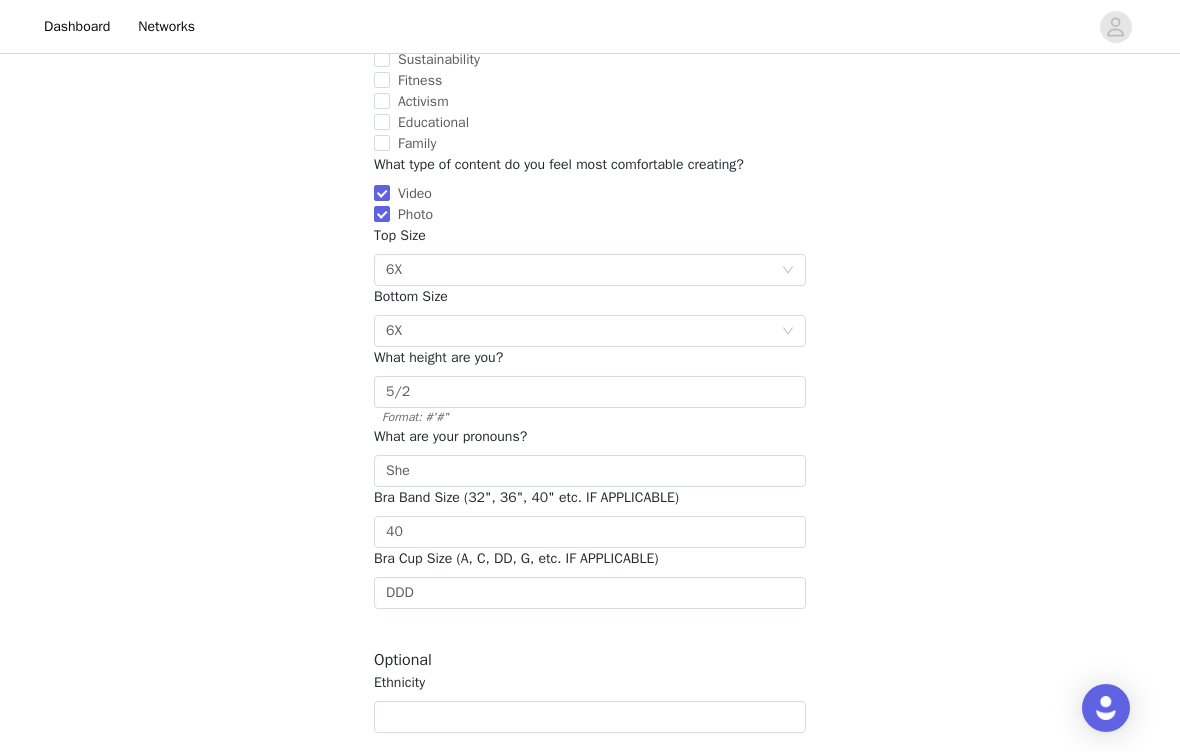 scroll, scrollTop: 417, scrollLeft: 0, axis: vertical 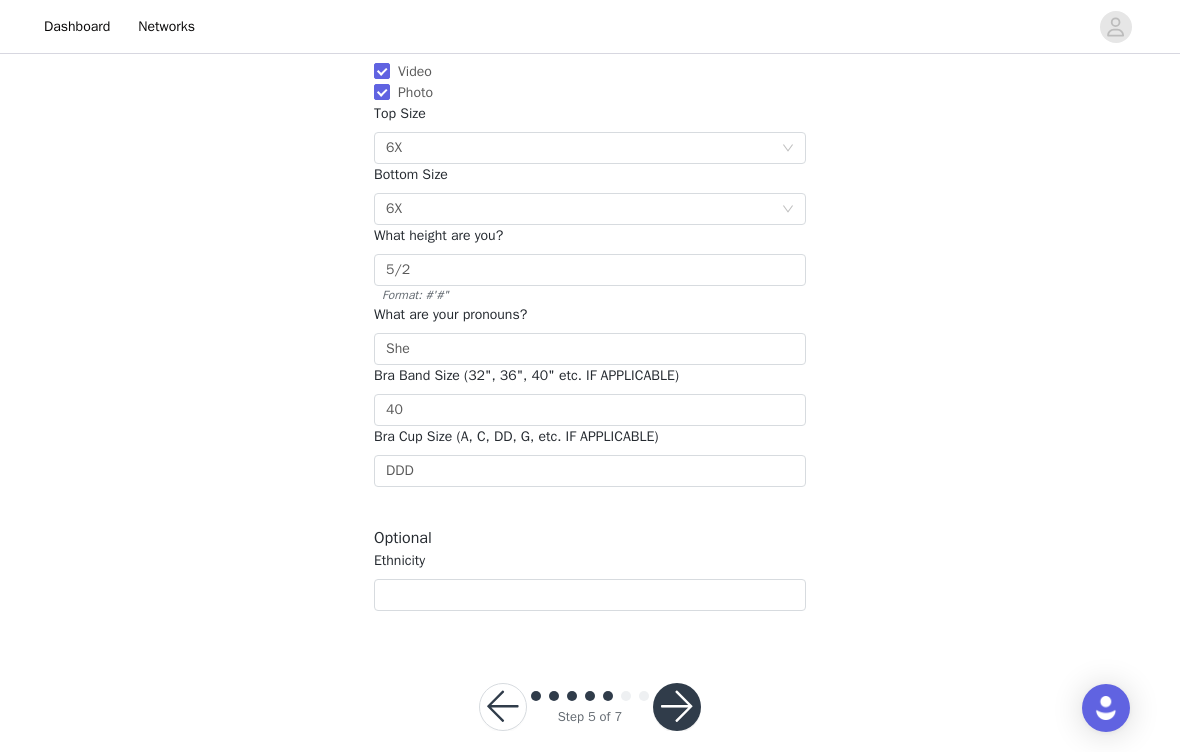 click at bounding box center [677, 707] 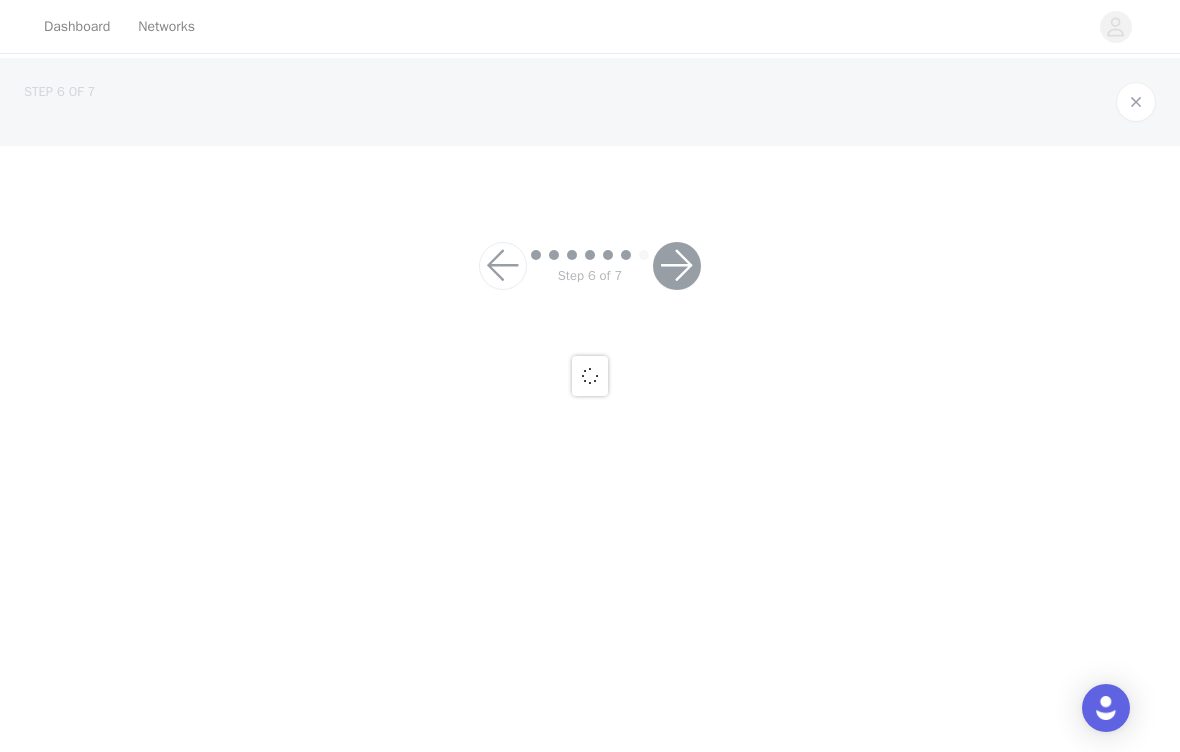 scroll, scrollTop: 0, scrollLeft: 0, axis: both 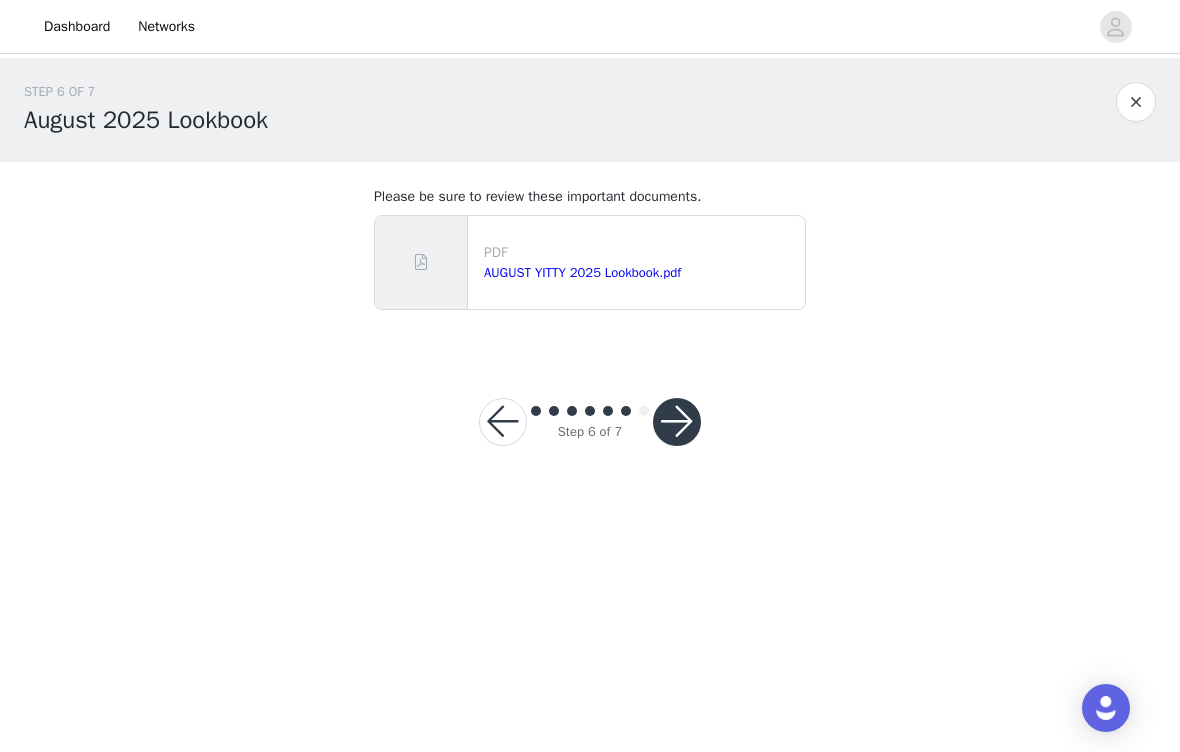 click at bounding box center (677, 422) 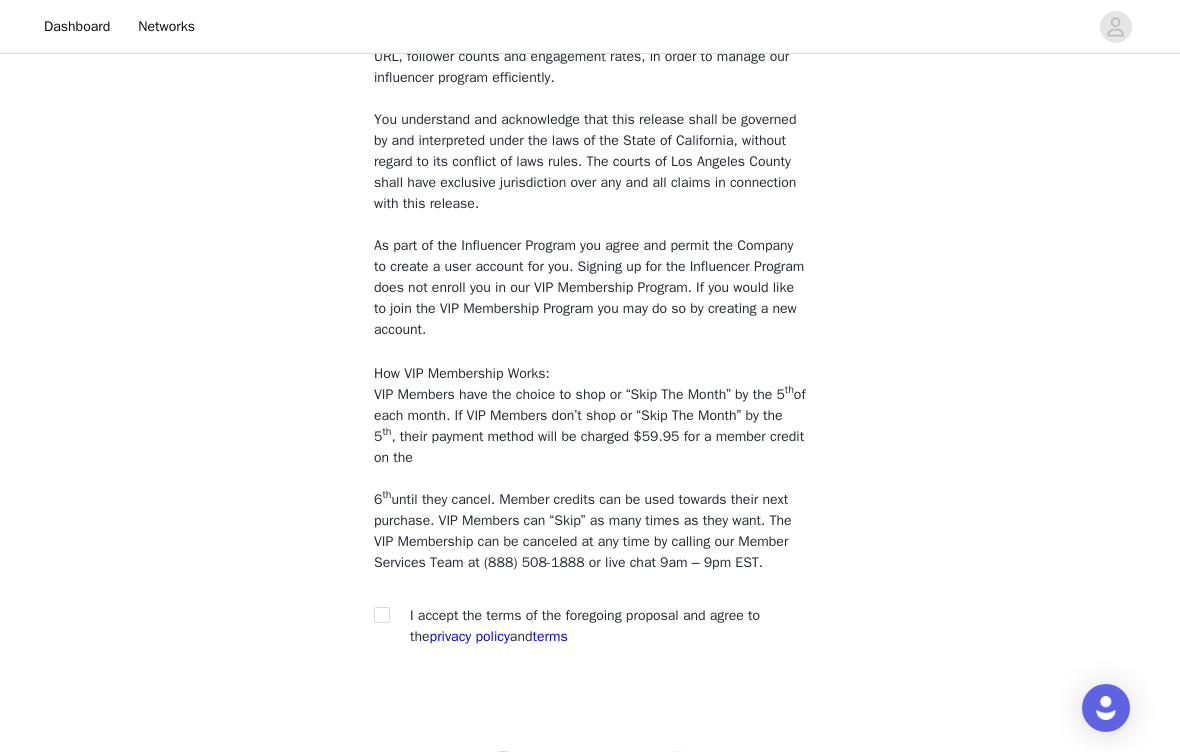 scroll, scrollTop: 1723, scrollLeft: 0, axis: vertical 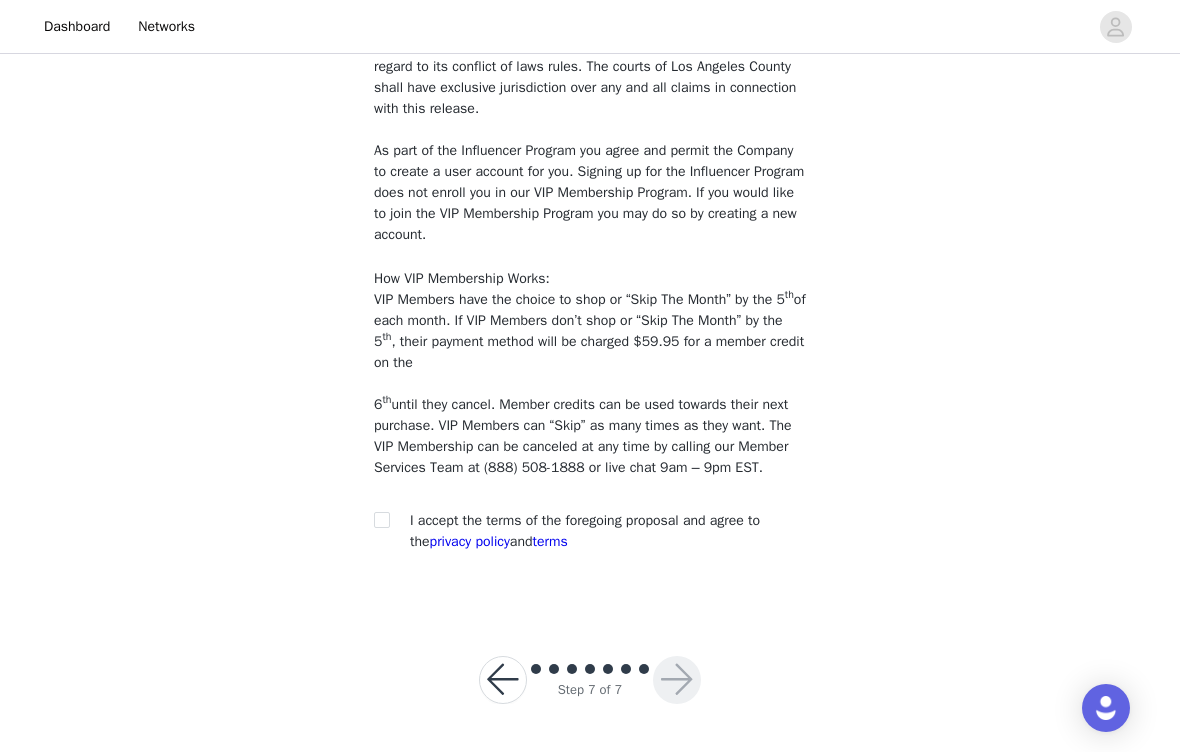 click at bounding box center [381, 519] 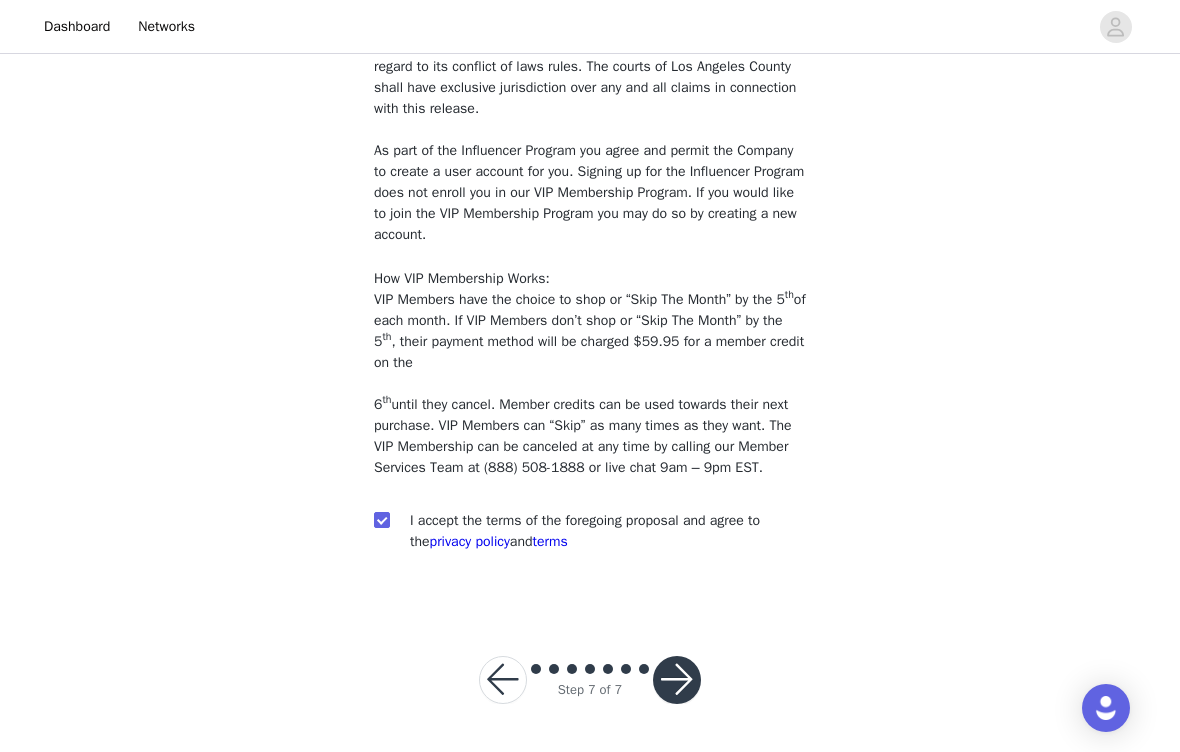 click at bounding box center [677, 680] 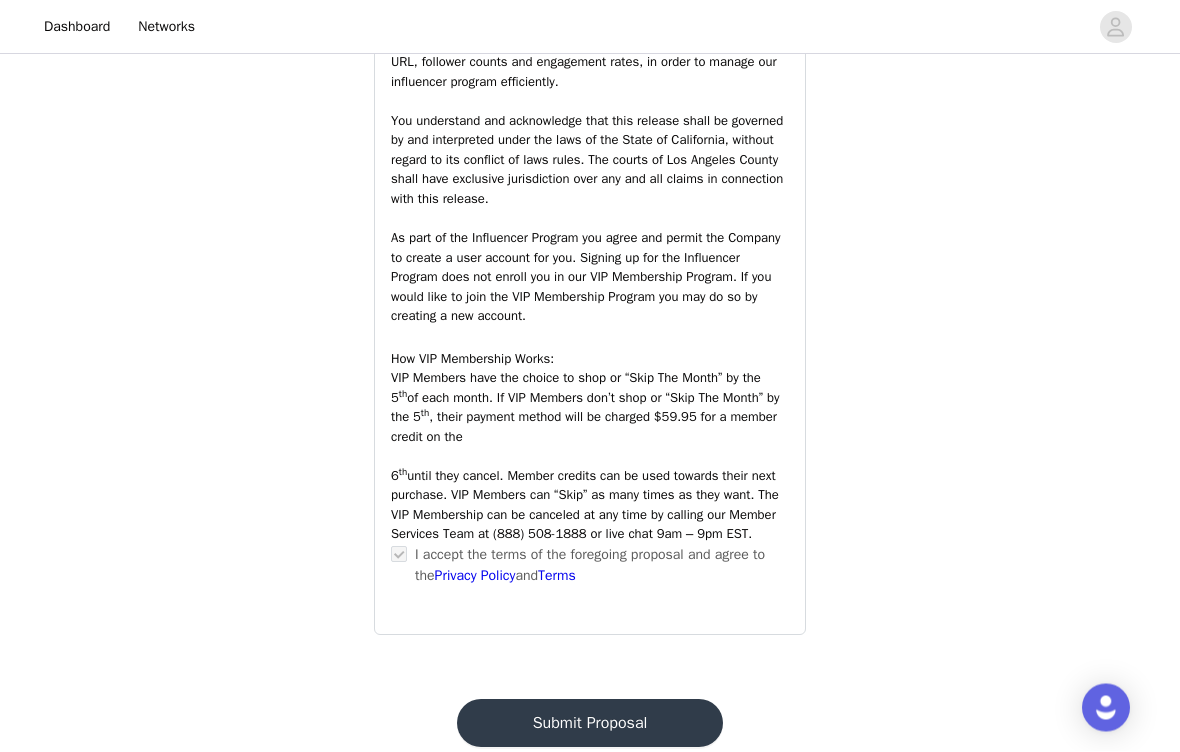 scroll, scrollTop: 3560, scrollLeft: 0, axis: vertical 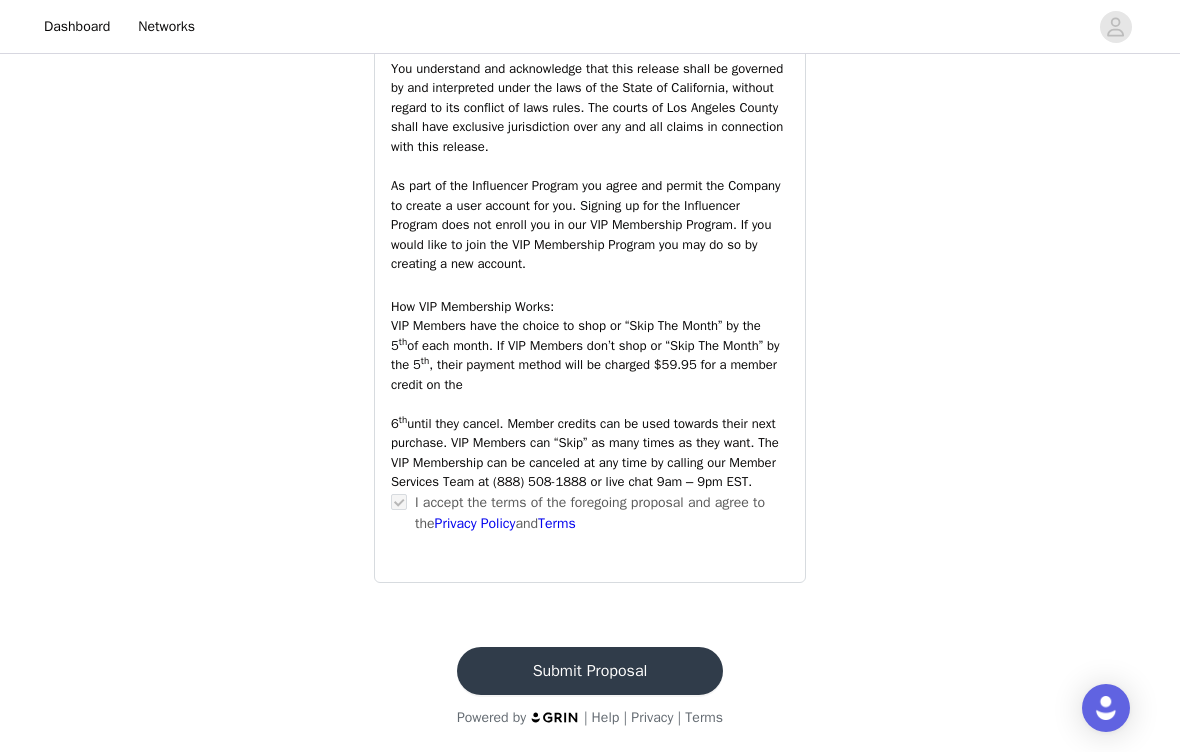 click on "Submit Proposal" at bounding box center (590, 671) 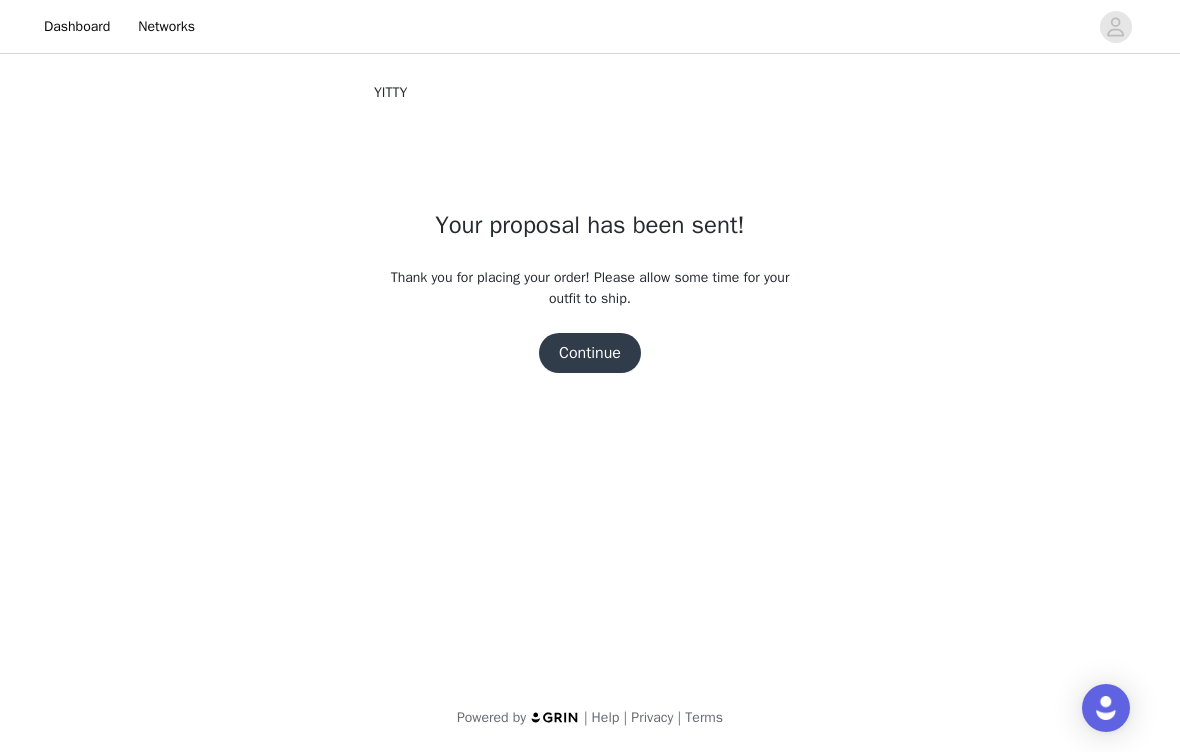 scroll, scrollTop: 0, scrollLeft: 0, axis: both 